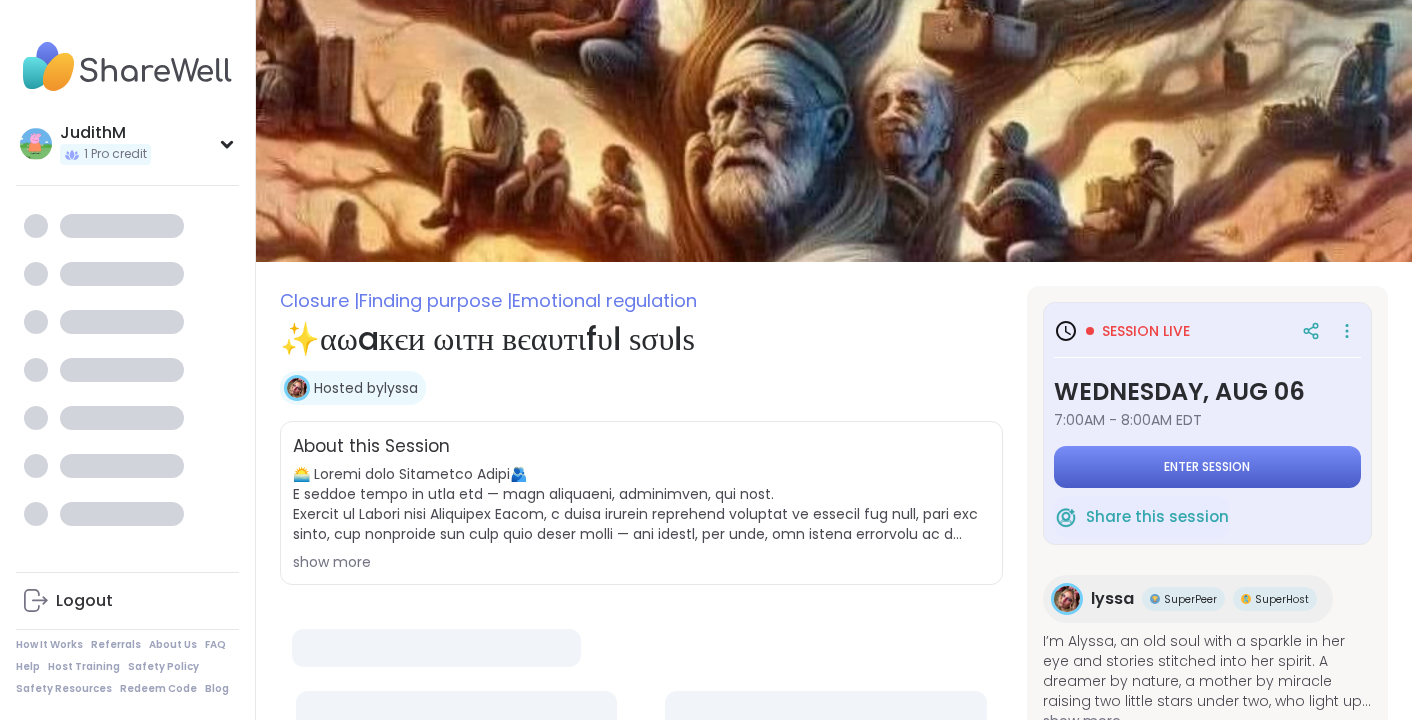 scroll, scrollTop: 0, scrollLeft: 0, axis: both 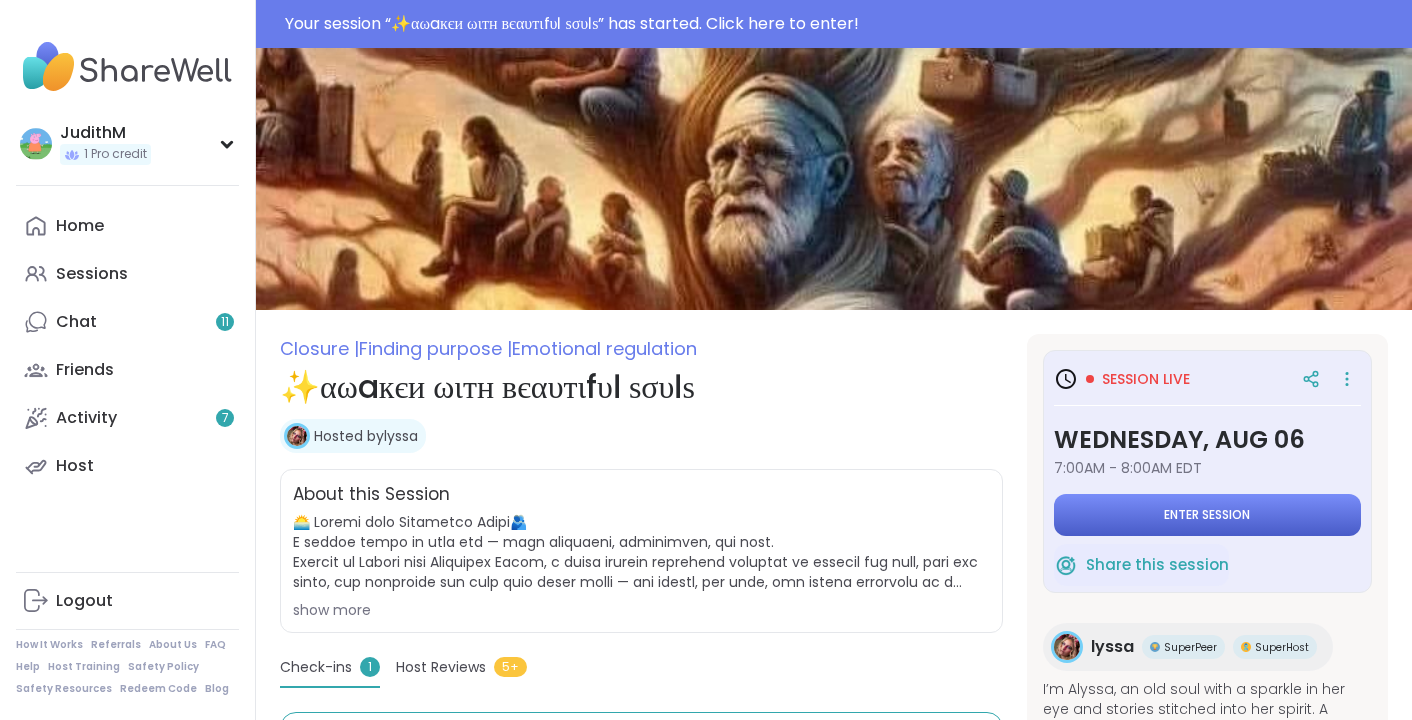 click on "Enter session" at bounding box center [1207, 515] 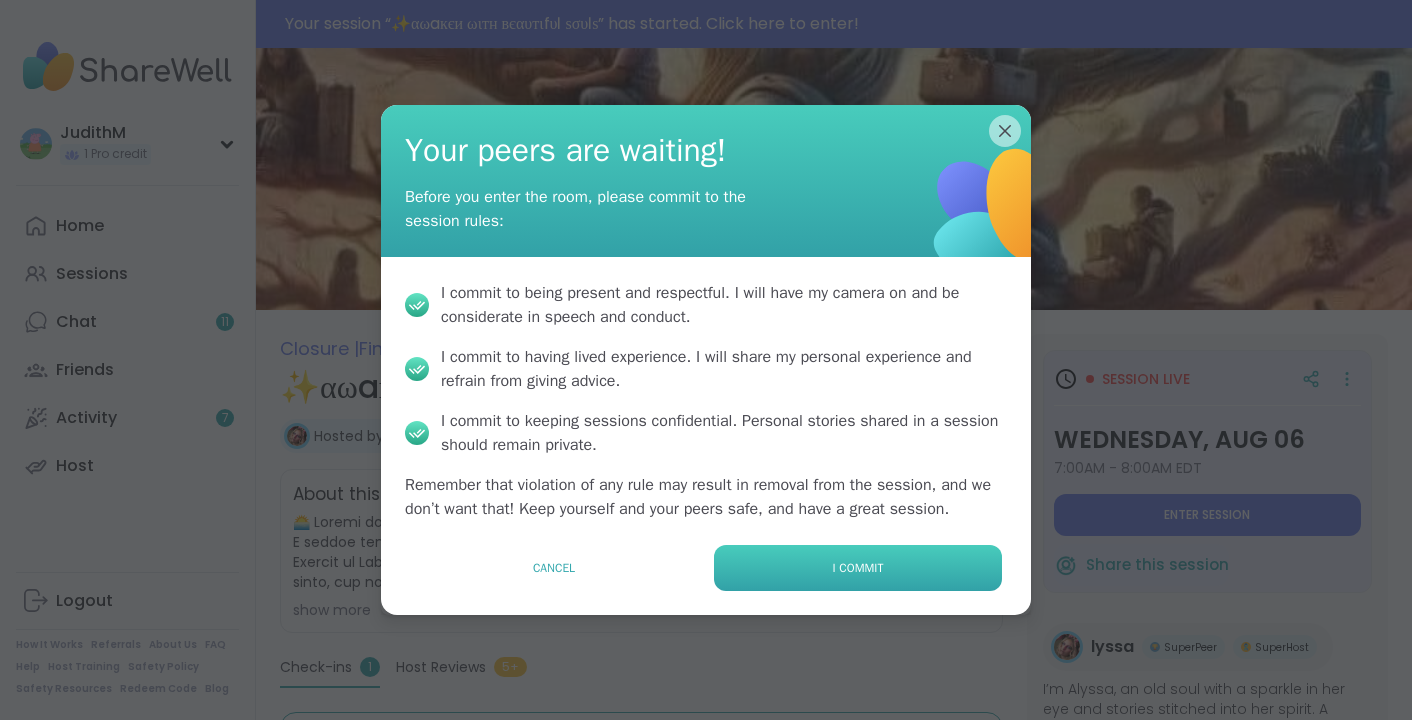 click on "I commit" at bounding box center (858, 568) 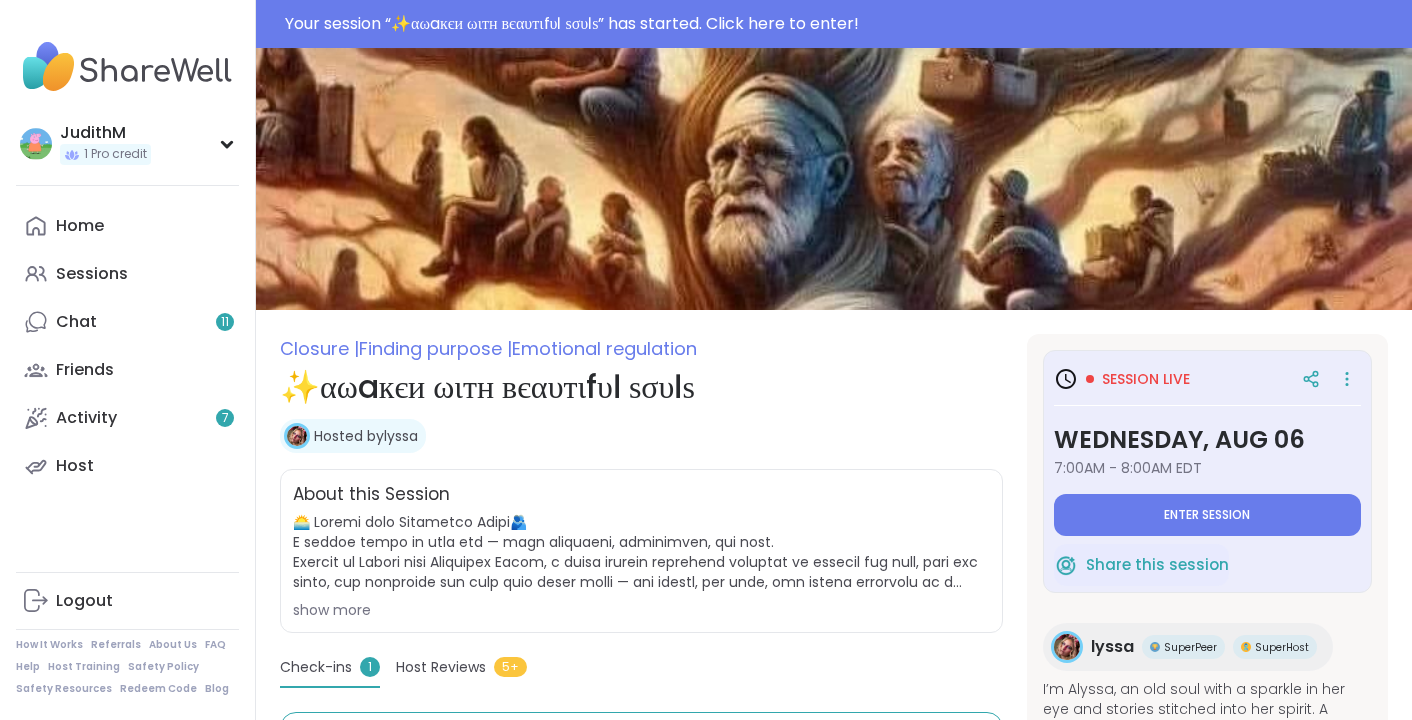 type on "*" 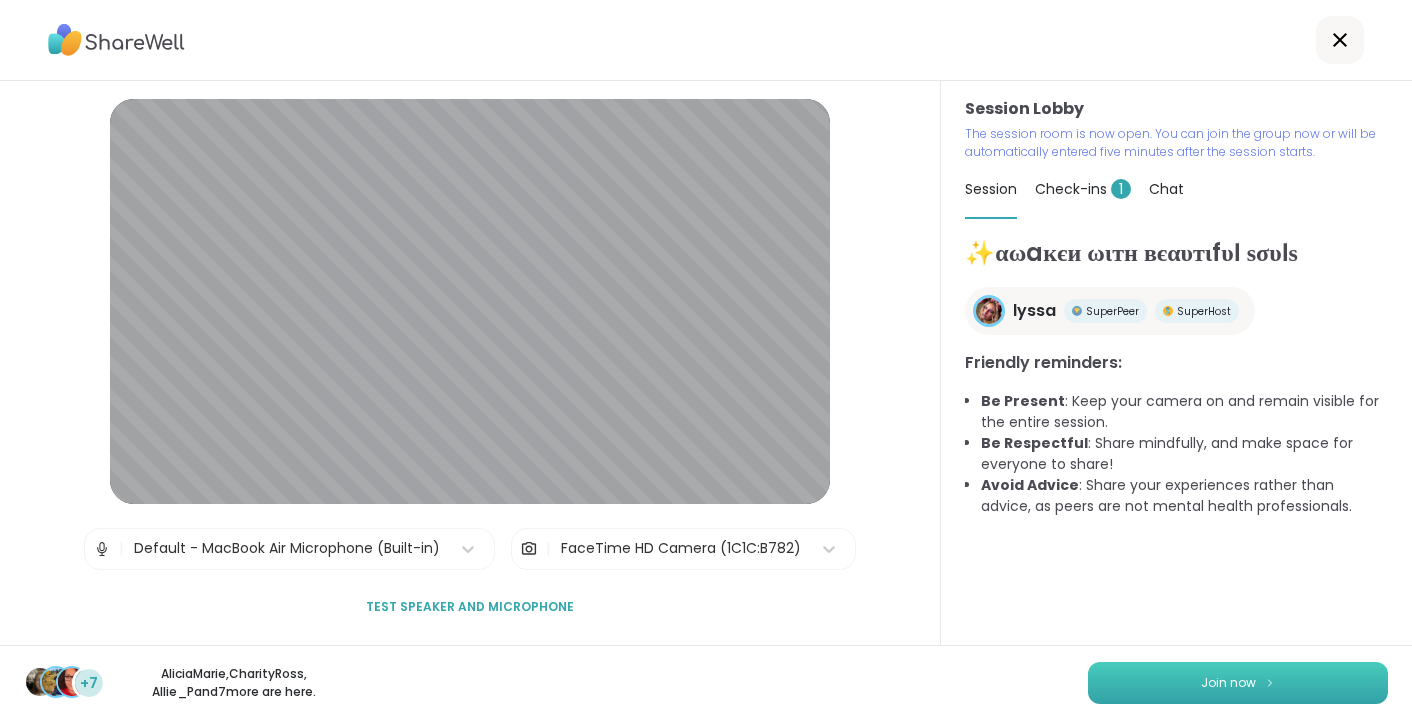 click on "Join now" at bounding box center [1238, 683] 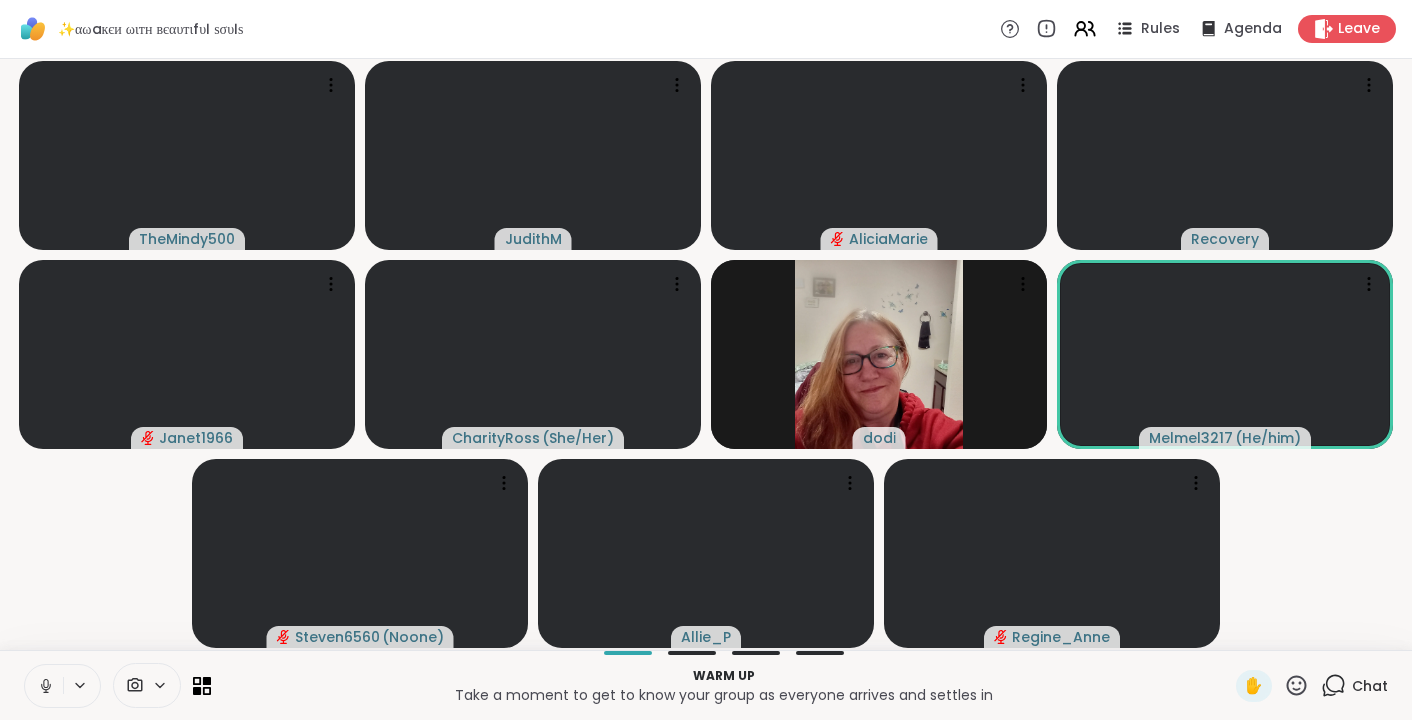 click 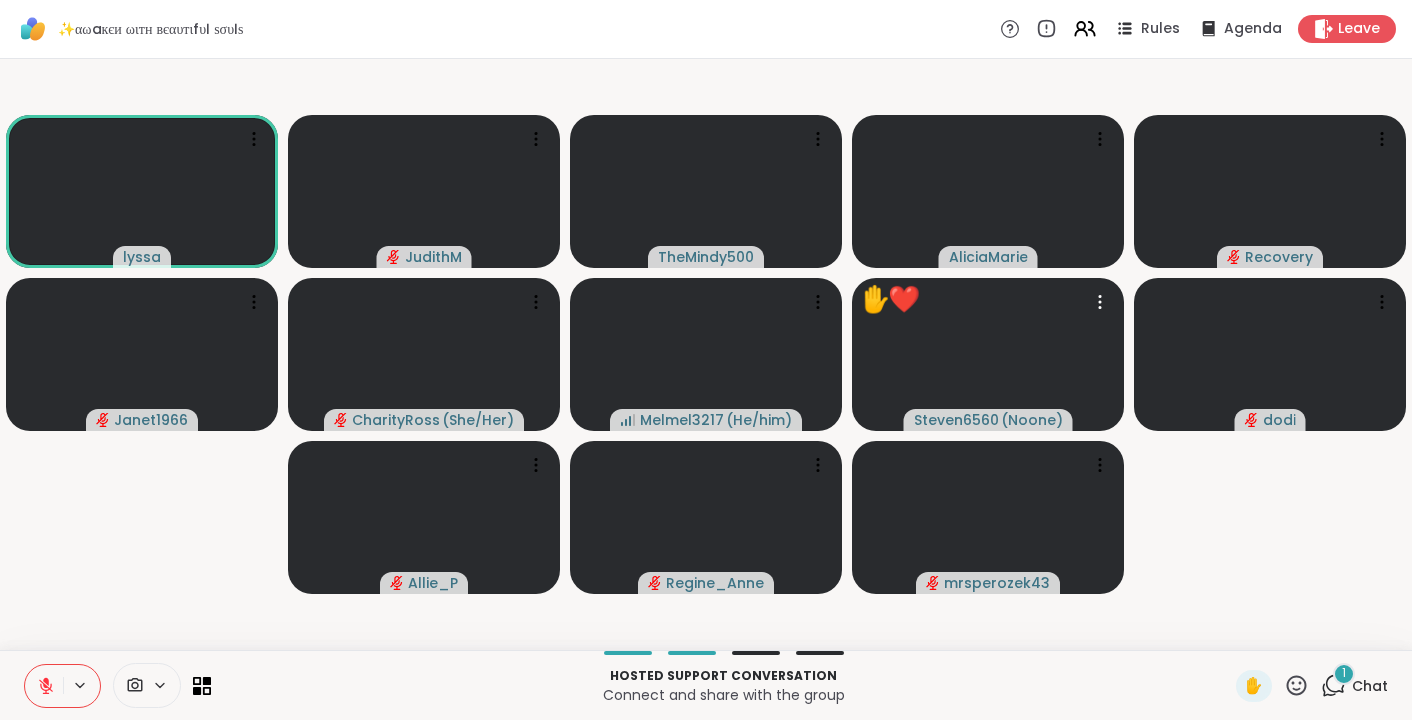 drag, startPoint x: 1336, startPoint y: 686, endPoint x: 1357, endPoint y: 675, distance: 23.70654 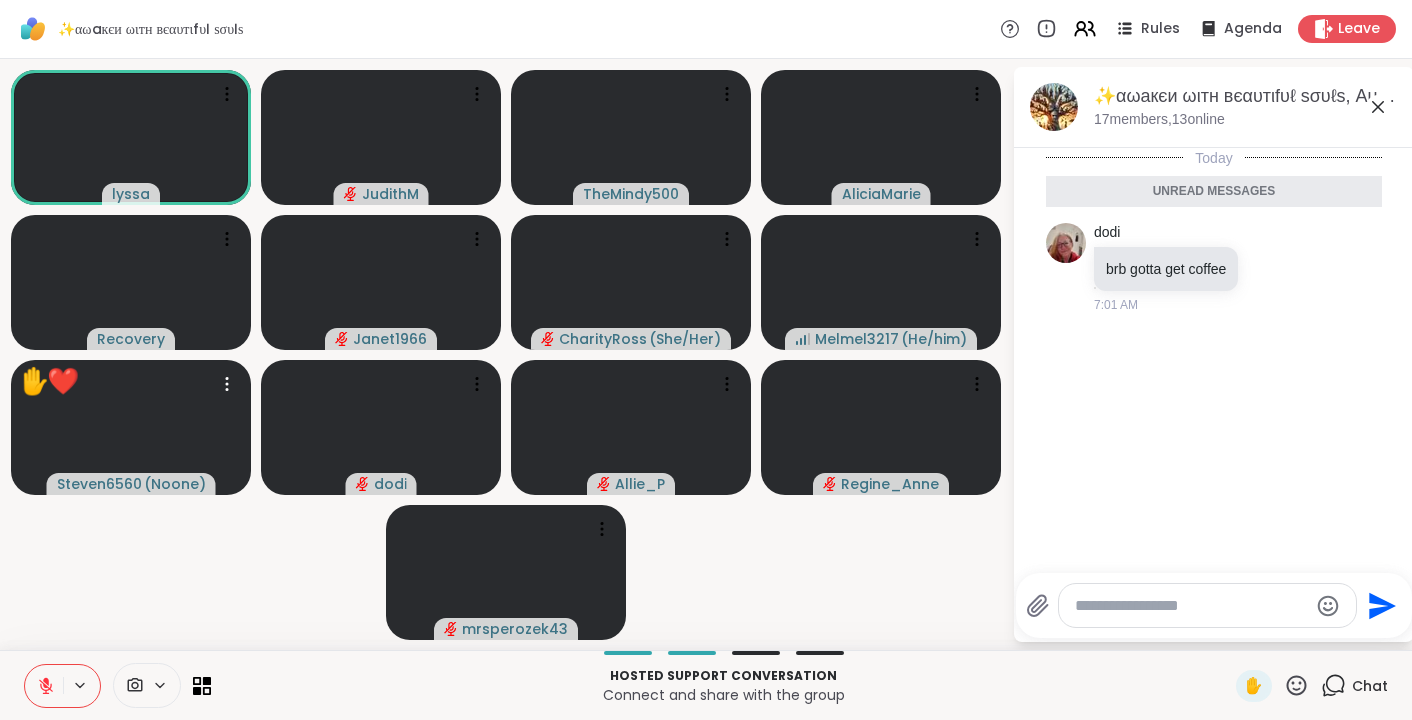 click at bounding box center [1191, 606] 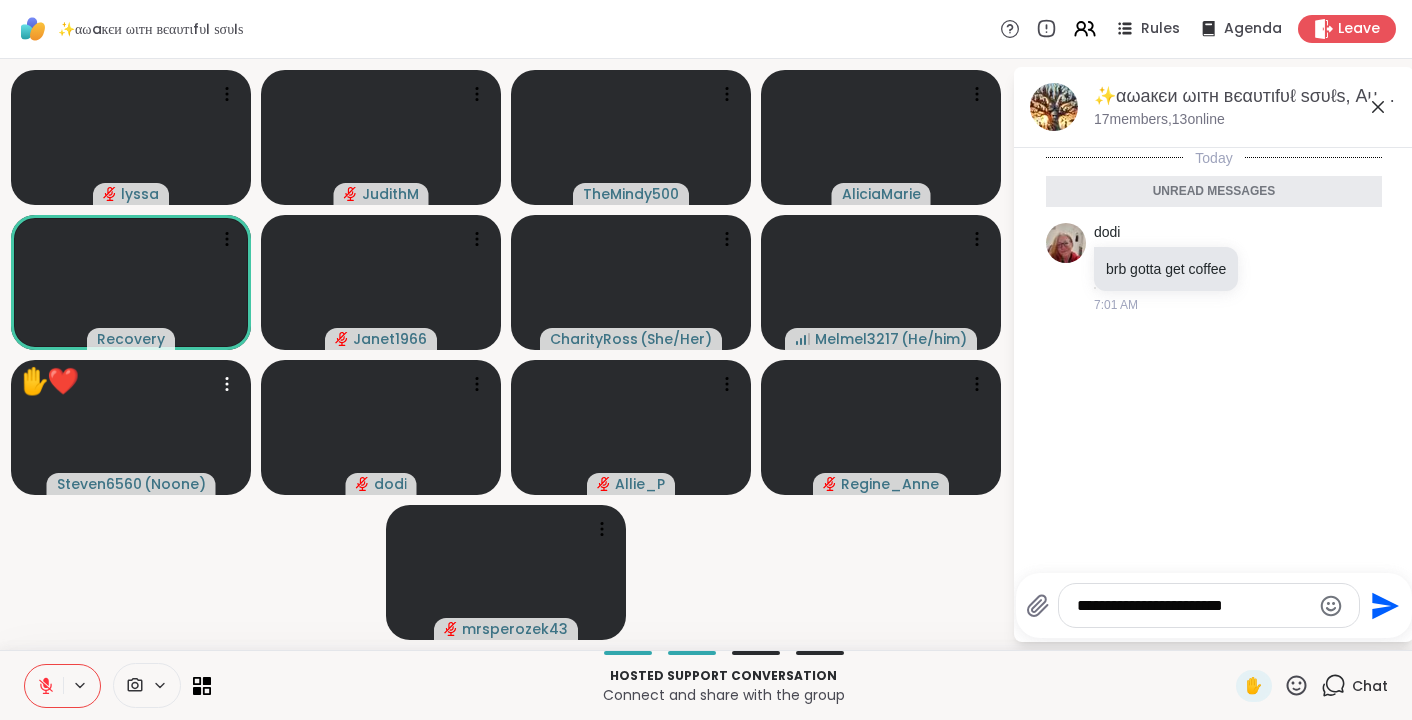 type on "**********" 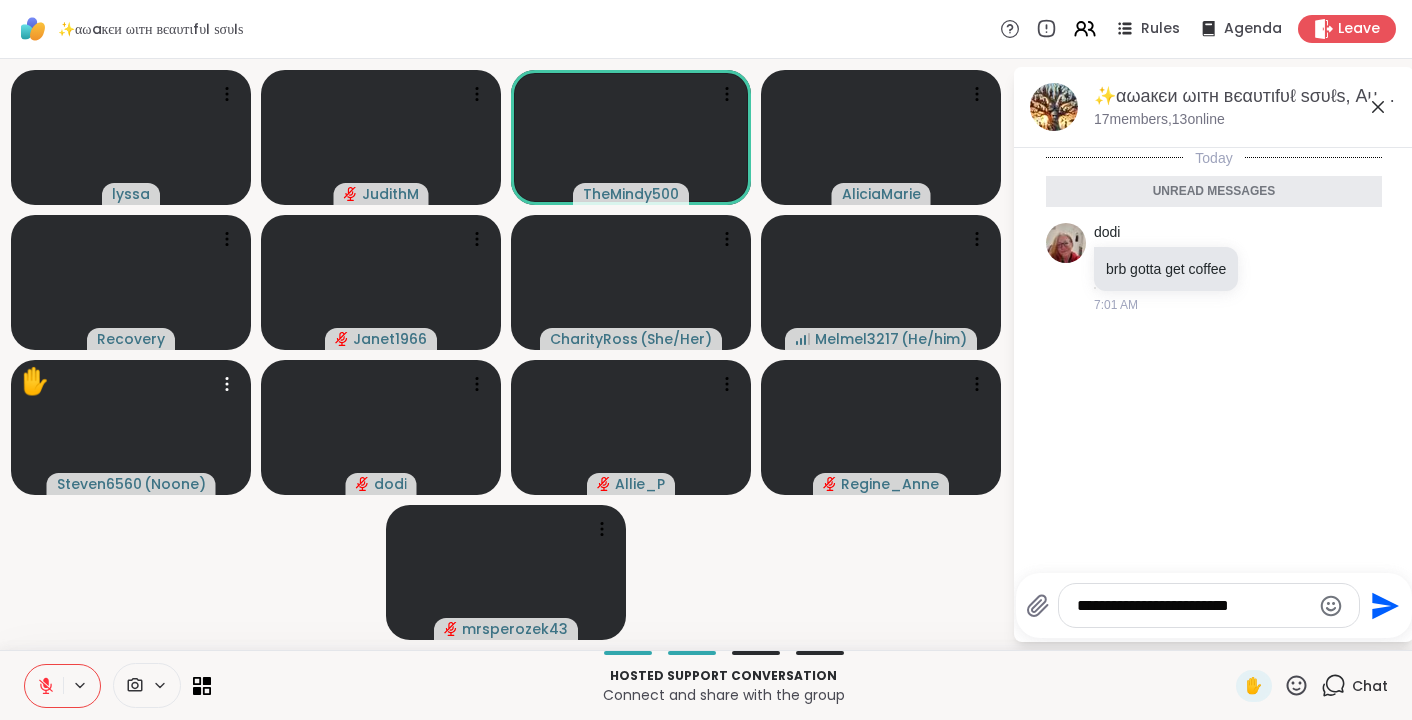 type 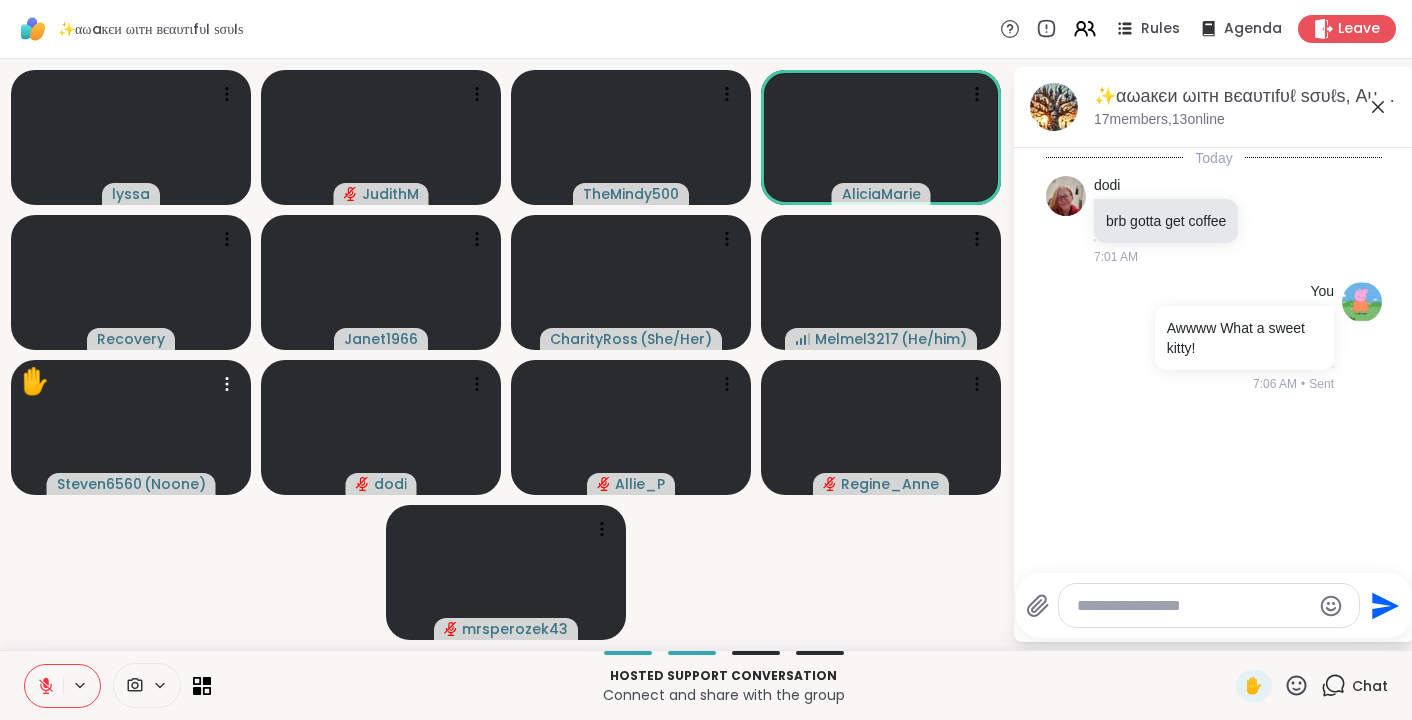 click 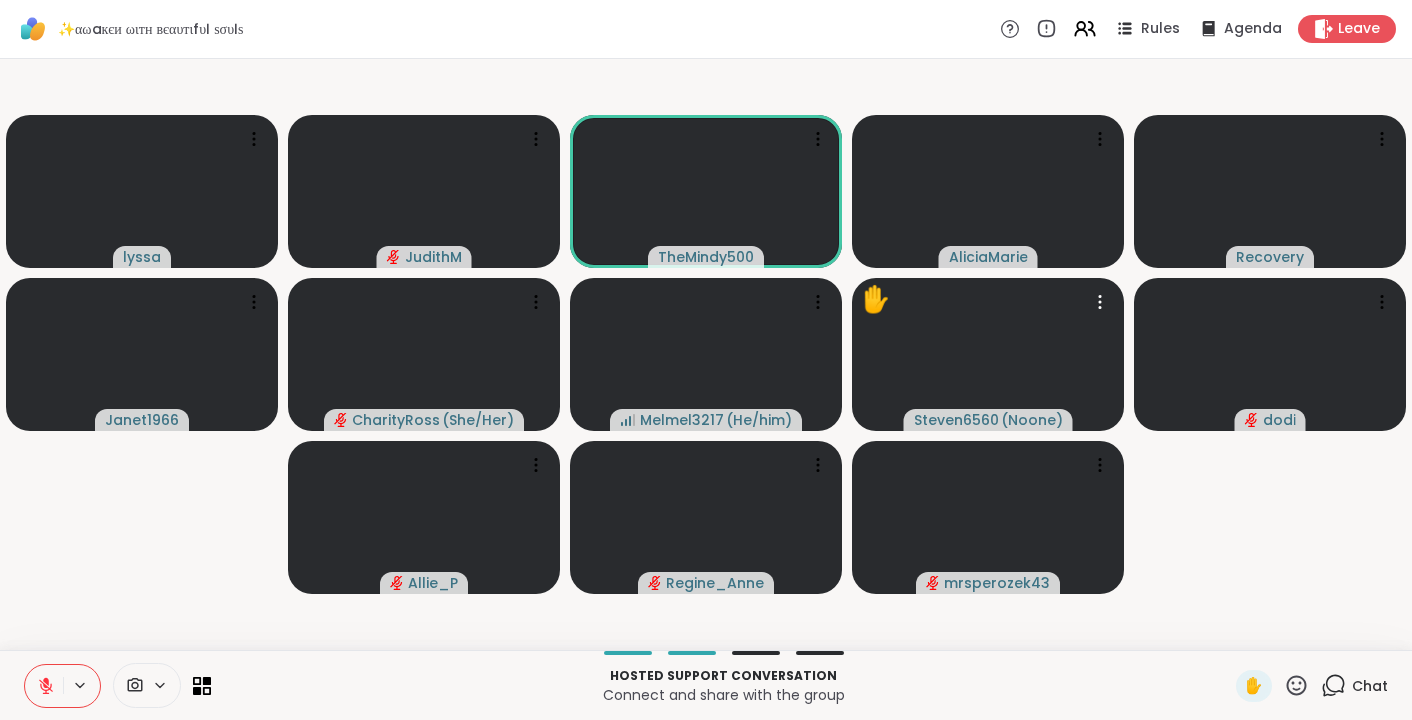 click 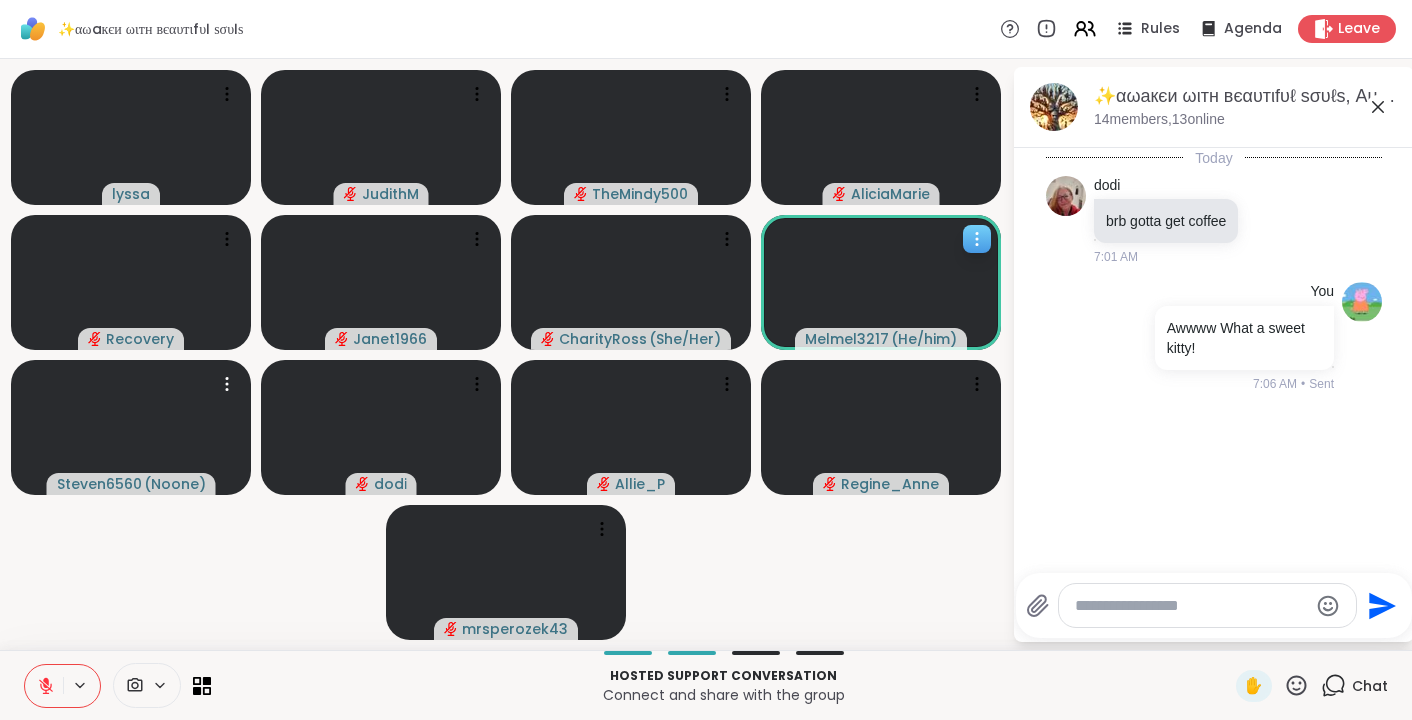 click 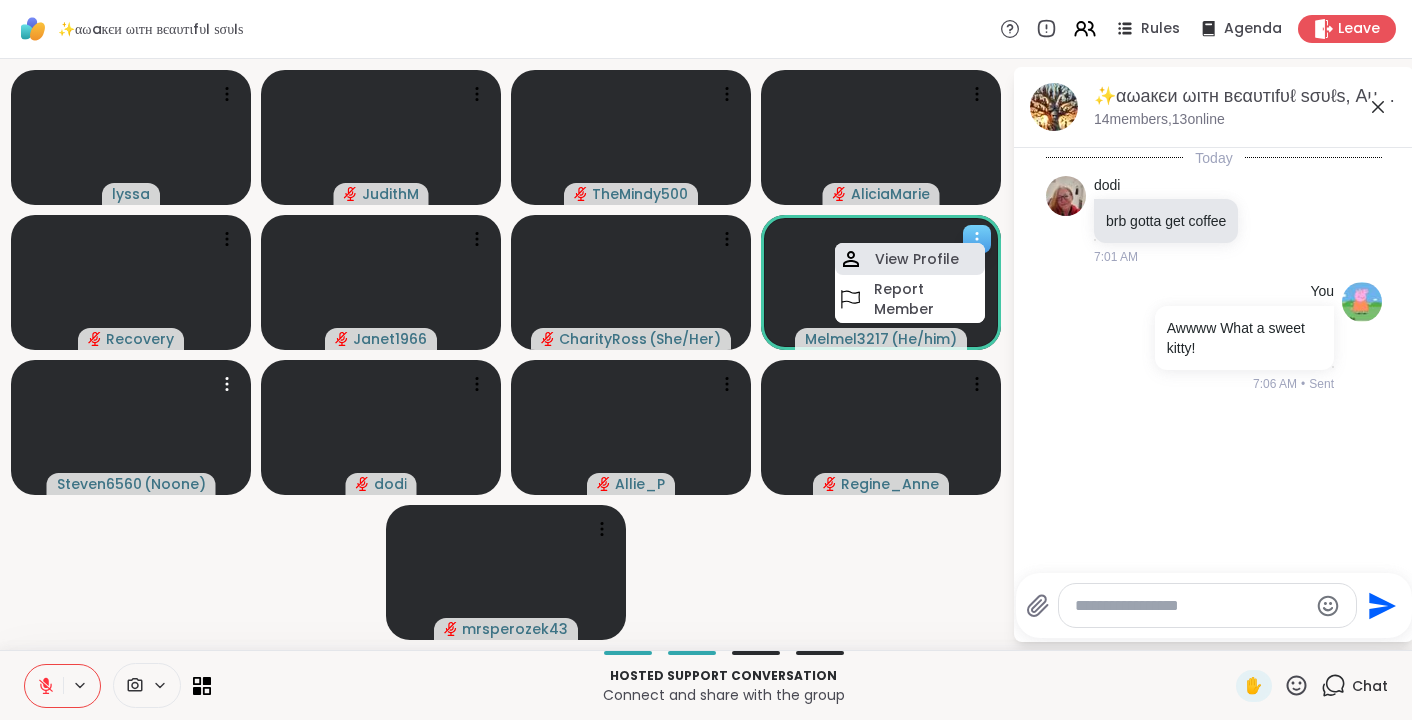 click on "View Profile" at bounding box center (917, 259) 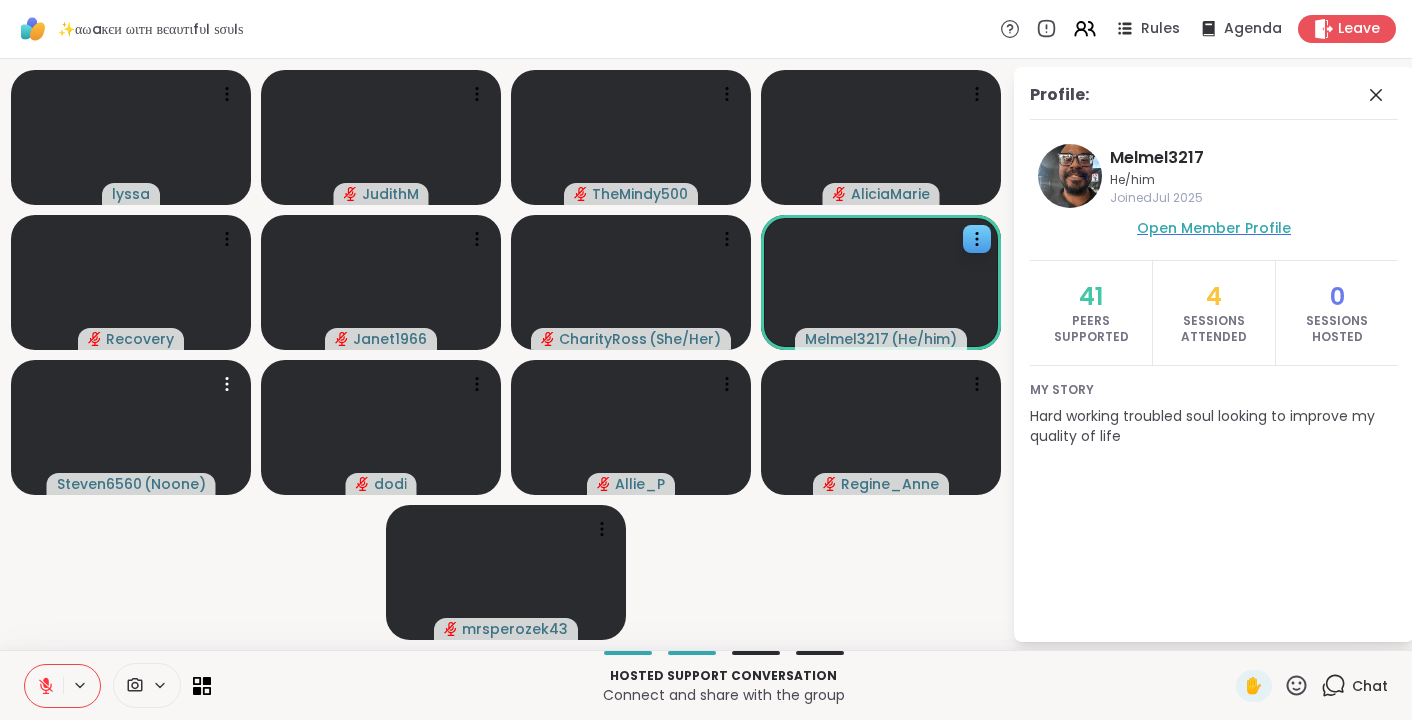 click on "Open Member Profile" at bounding box center [1214, 228] 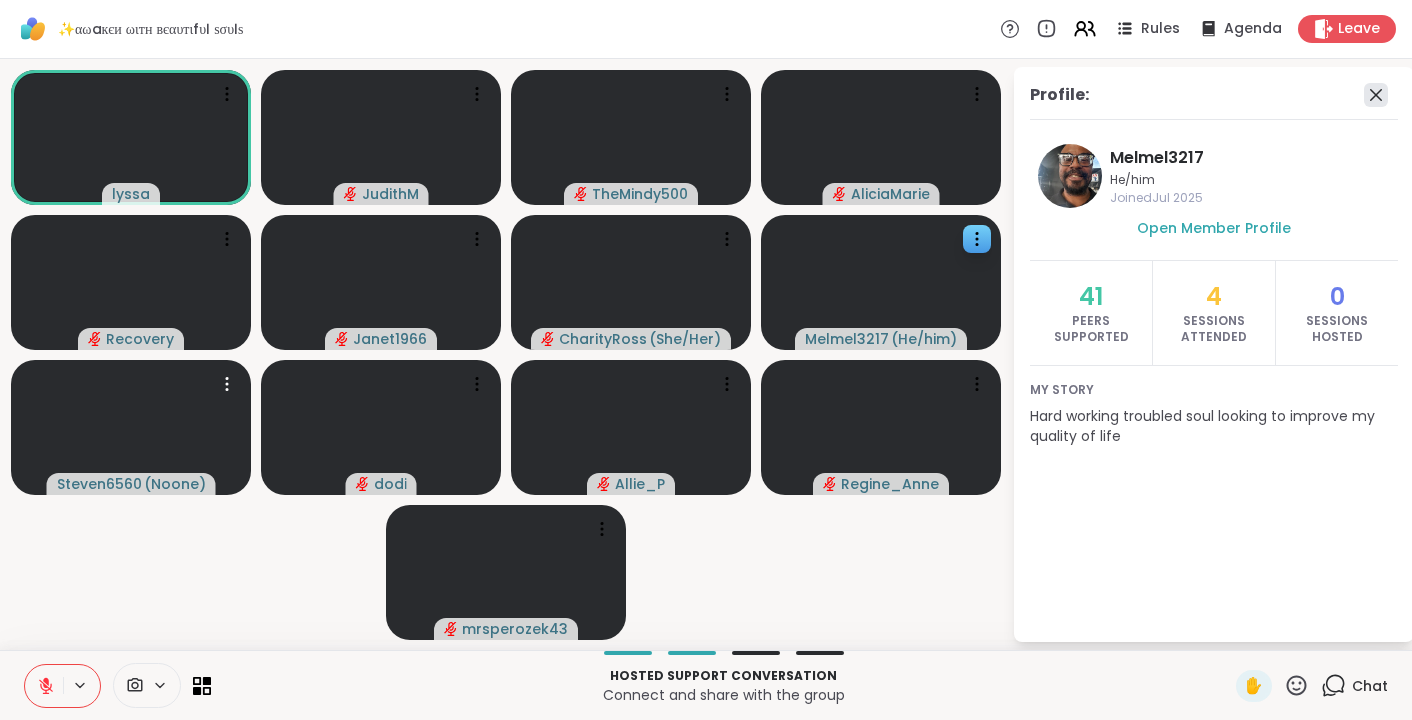 click 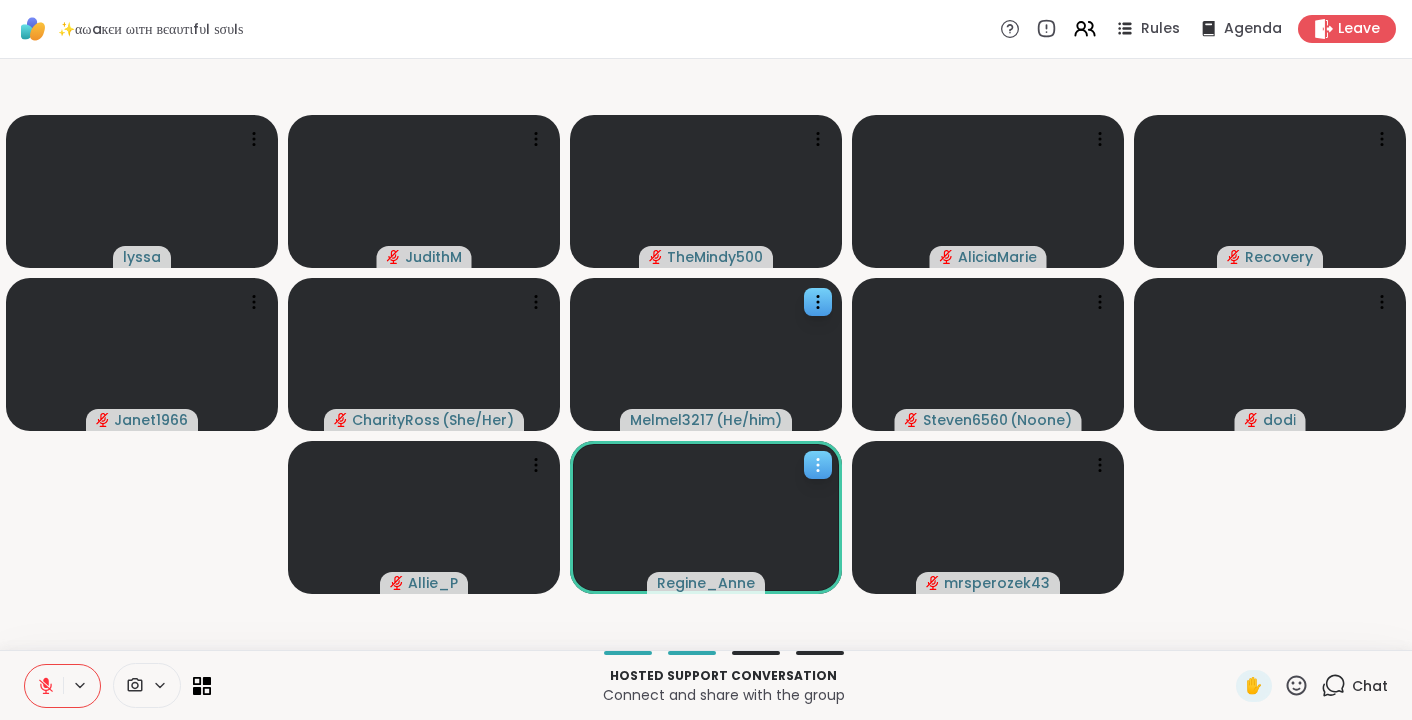 click 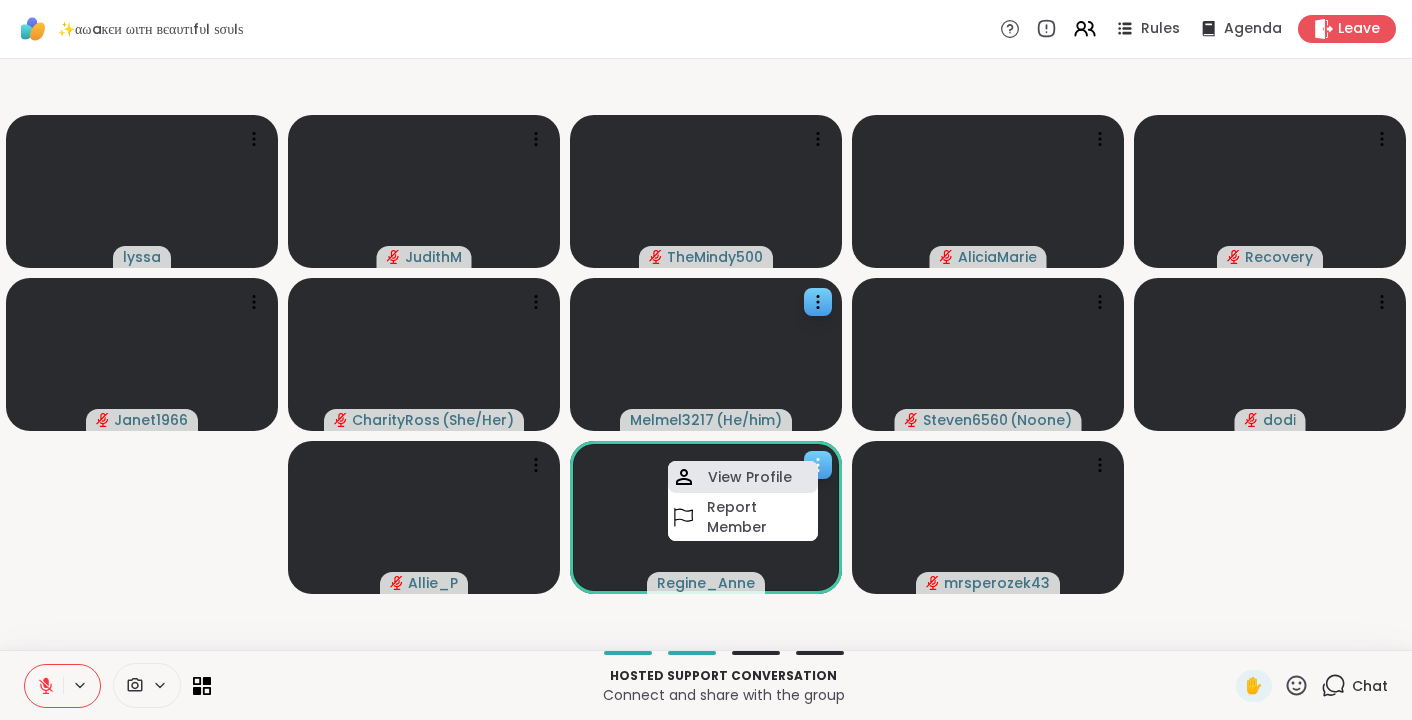 click on "View Profile" at bounding box center [750, 477] 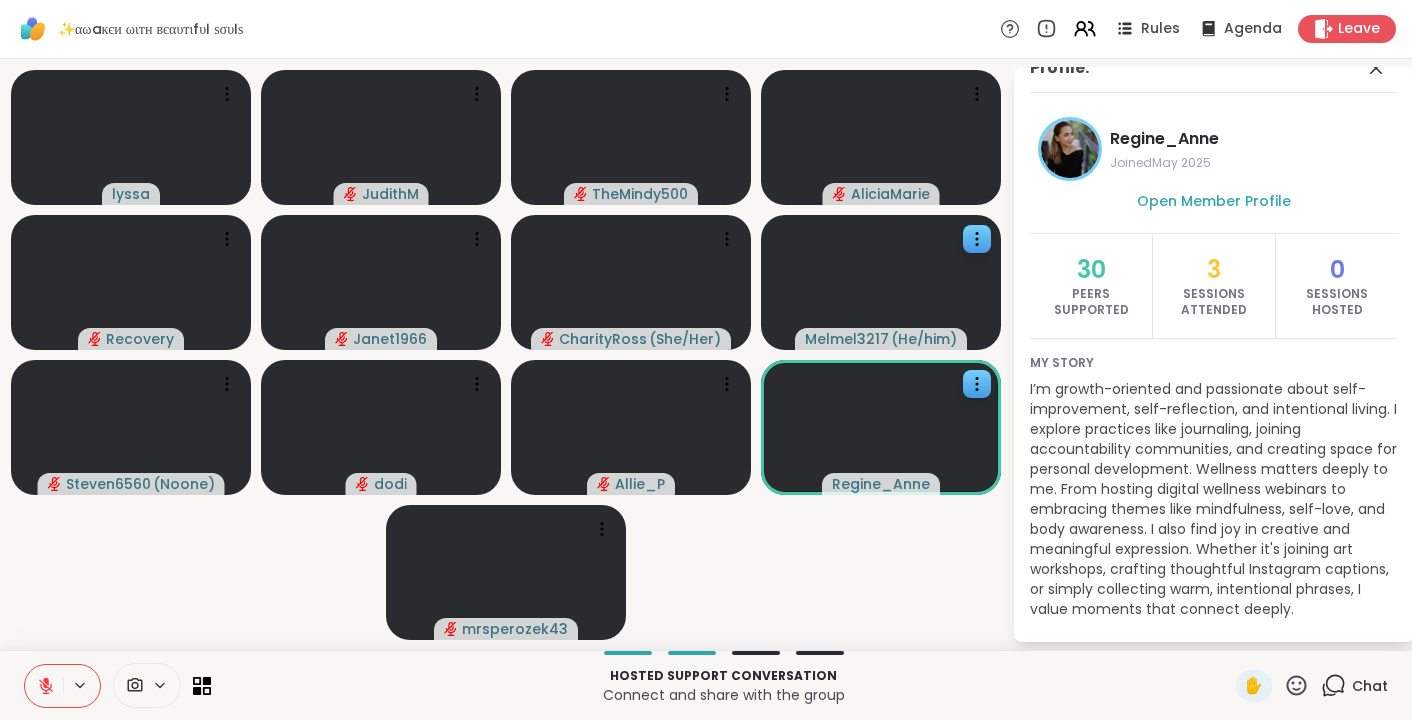 scroll, scrollTop: 36, scrollLeft: 0, axis: vertical 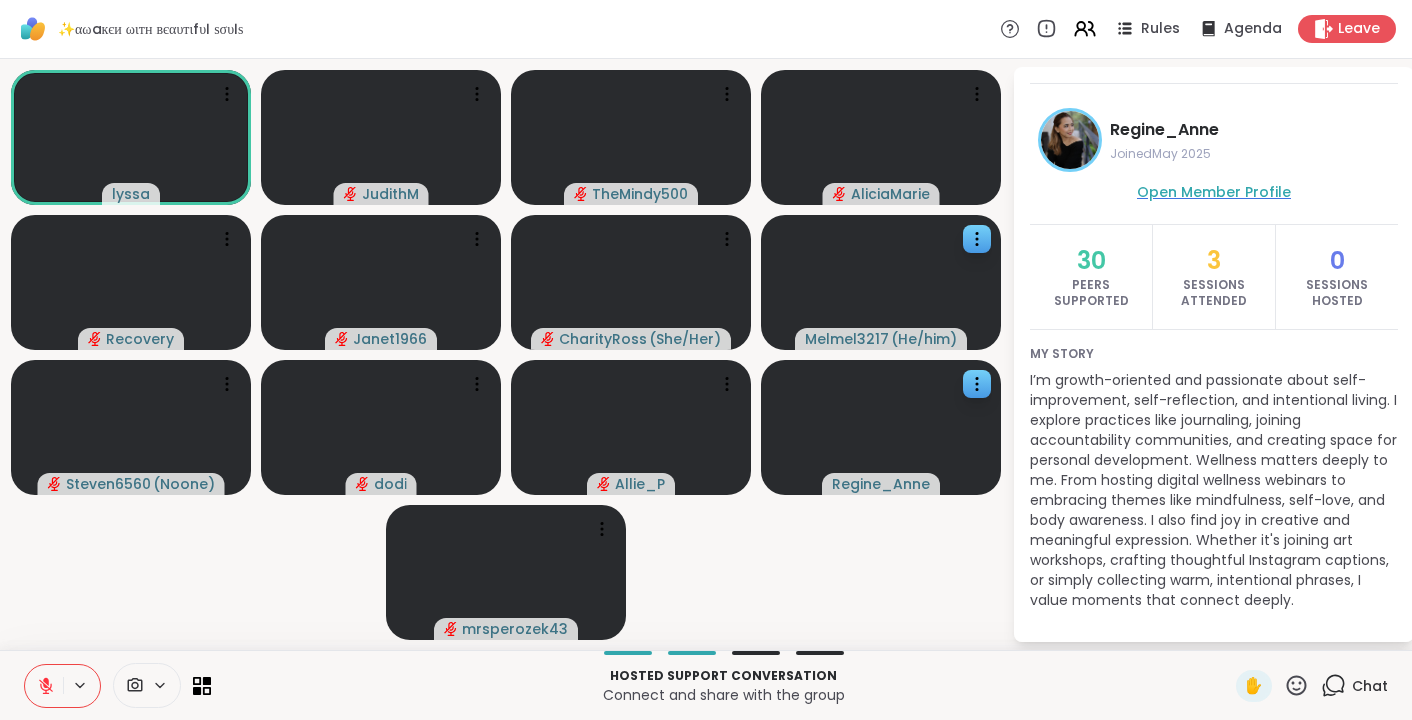 click on "Open Member Profile" at bounding box center [1214, 192] 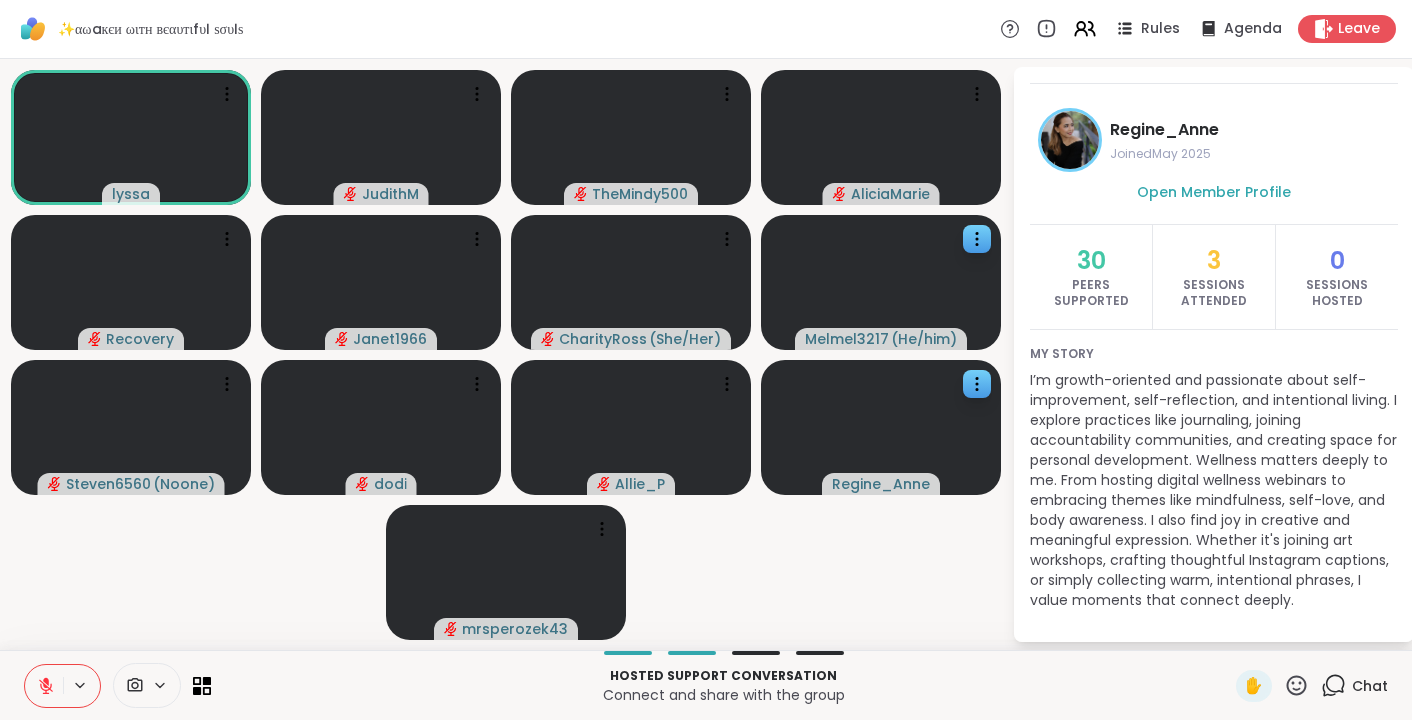 scroll, scrollTop: 0, scrollLeft: 0, axis: both 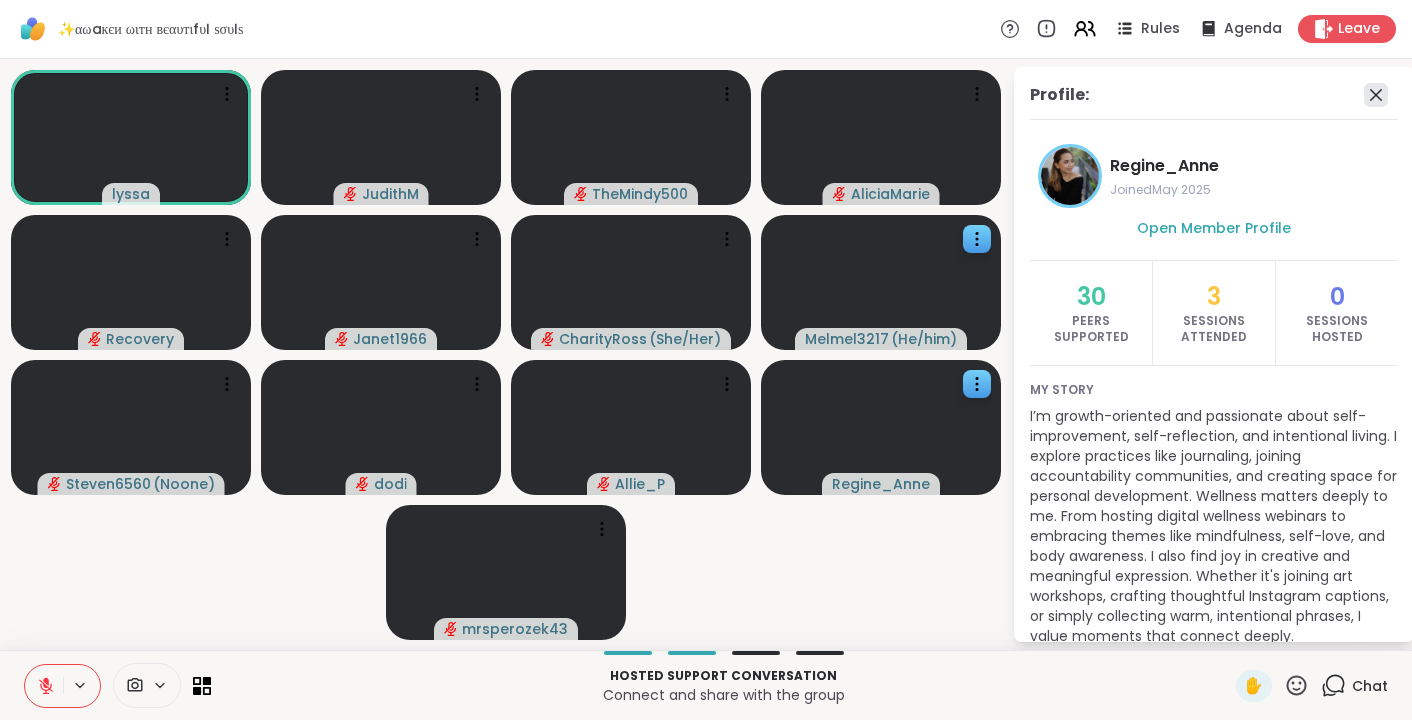 click 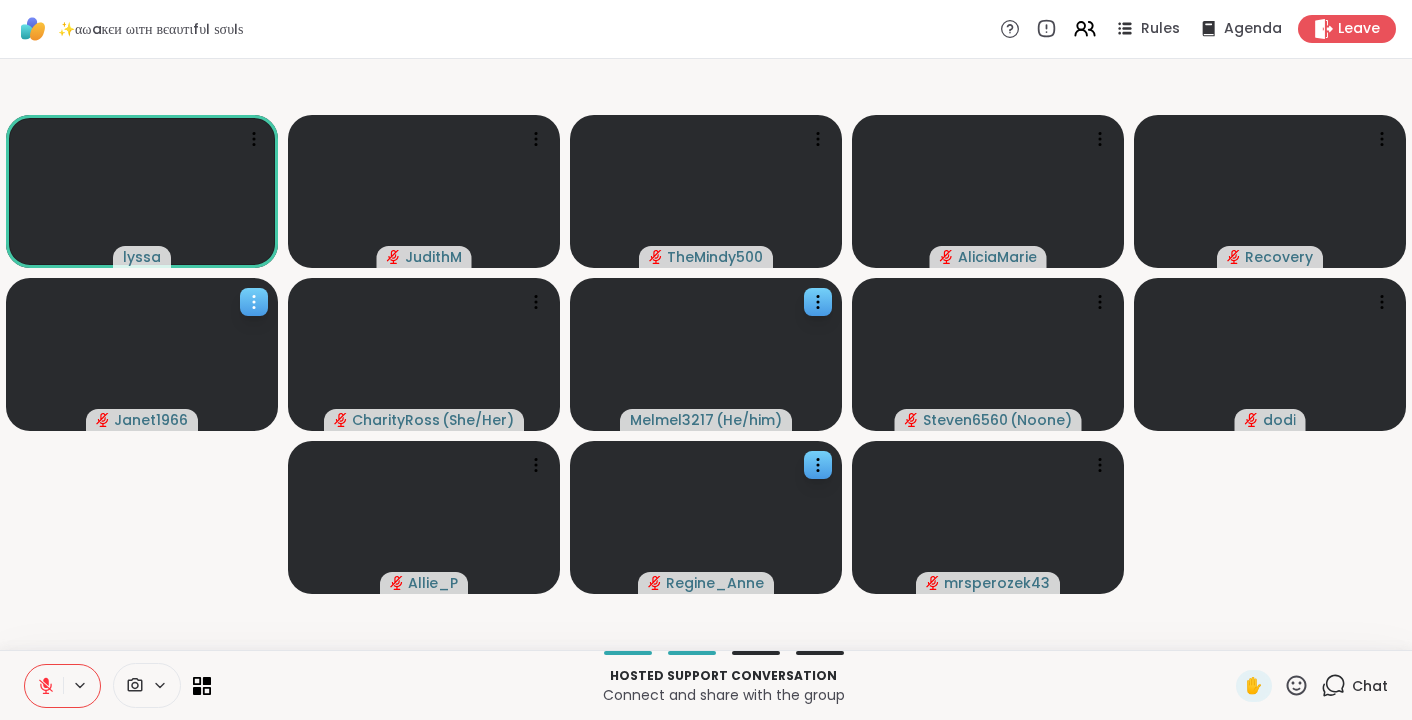 click at bounding box center [142, 354] 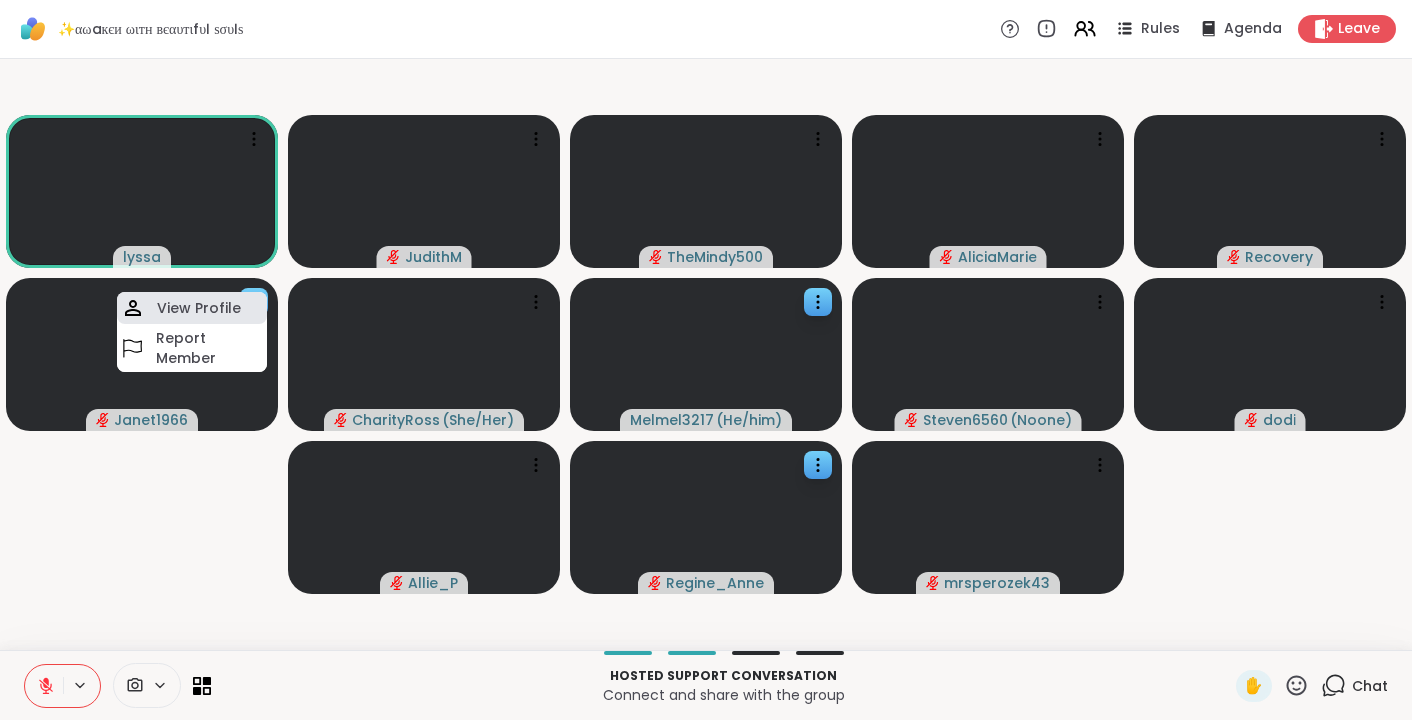 click on "View Profile" at bounding box center [199, 308] 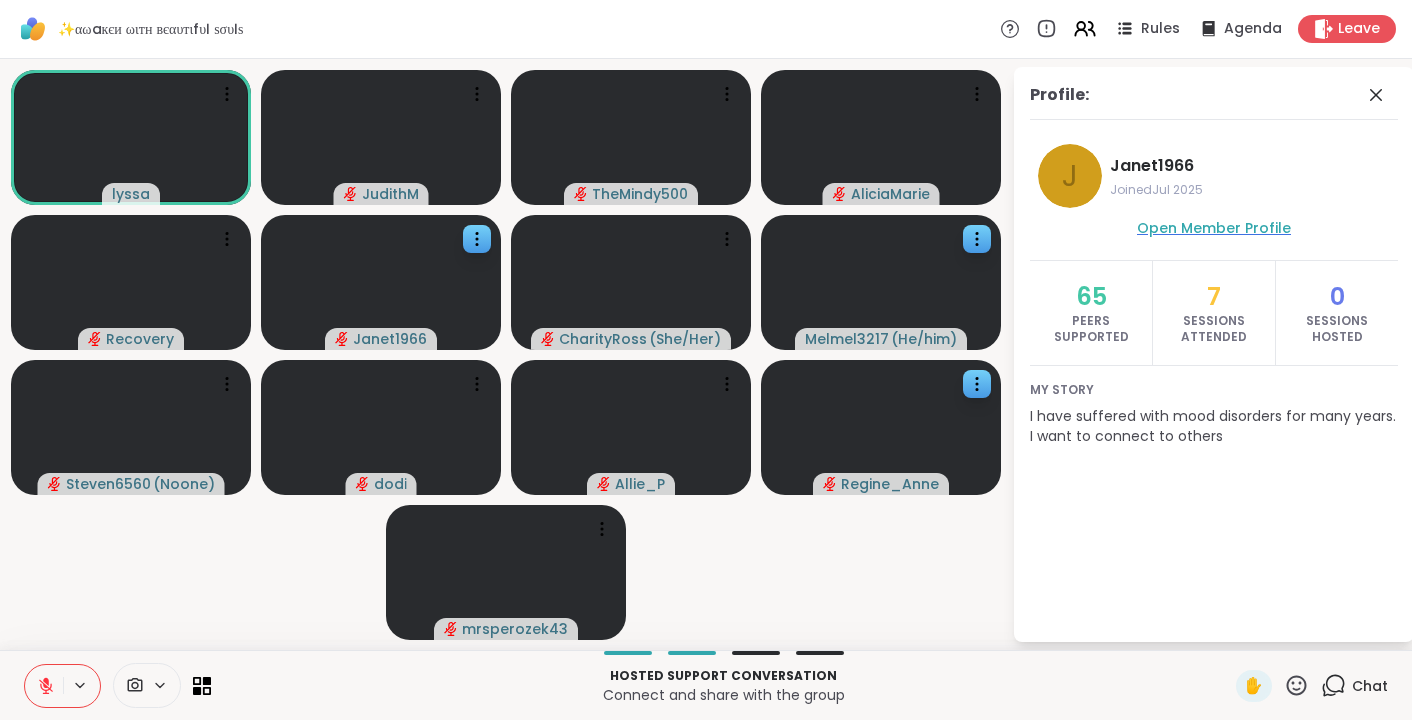 click on "Open Member Profile" at bounding box center [1214, 228] 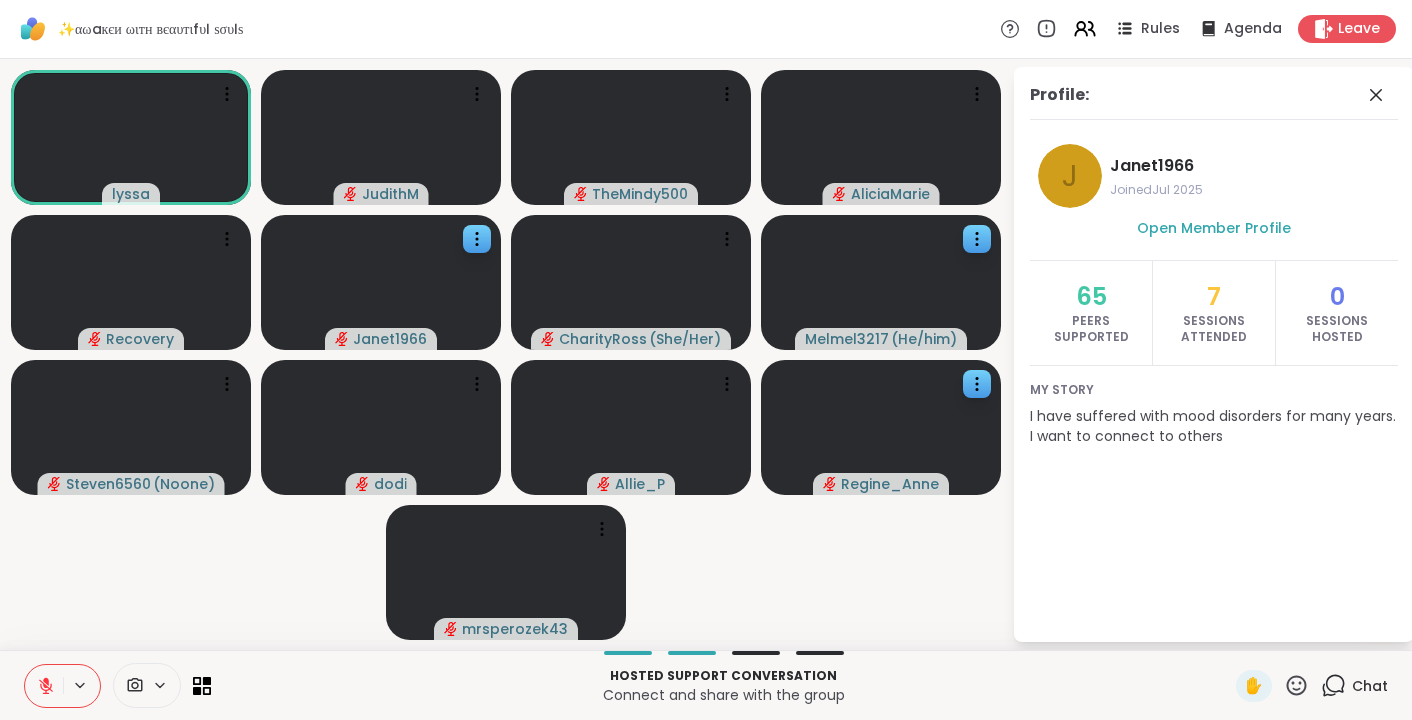 click 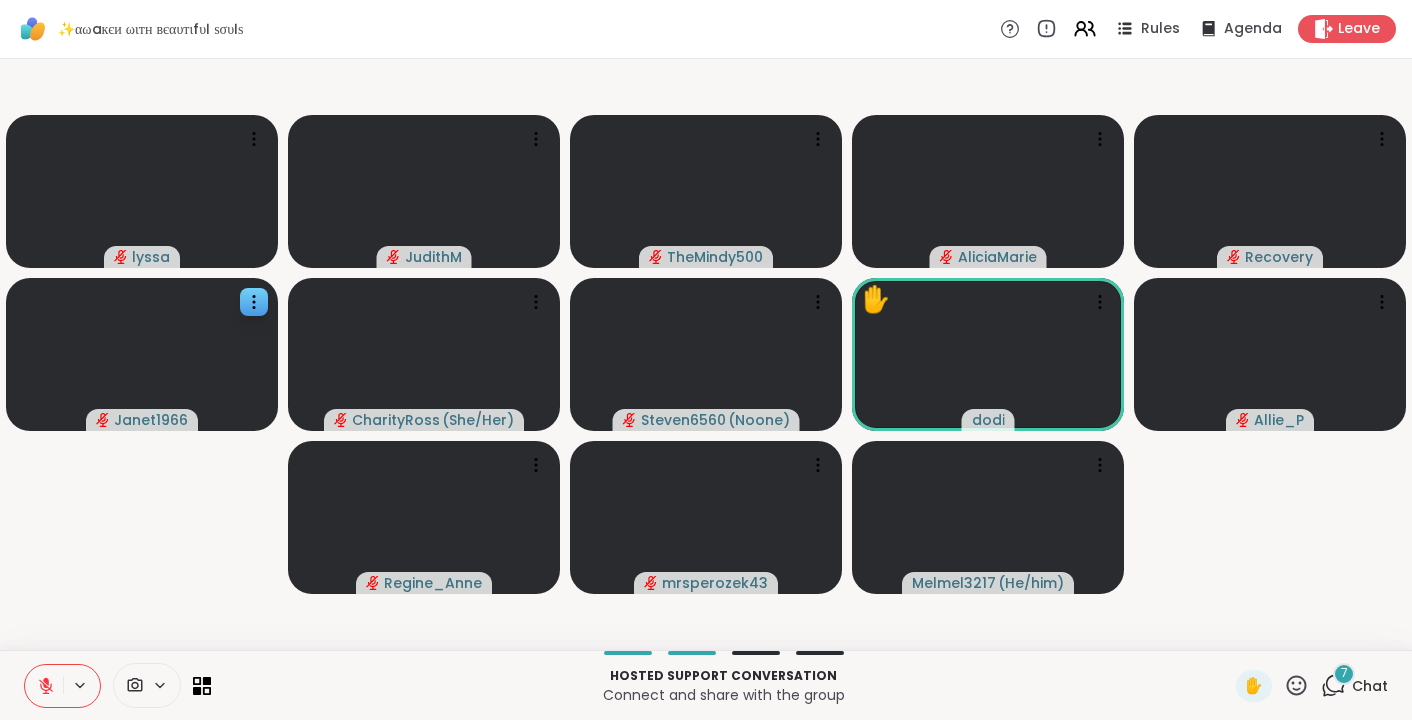 click on "7" at bounding box center (1344, 674) 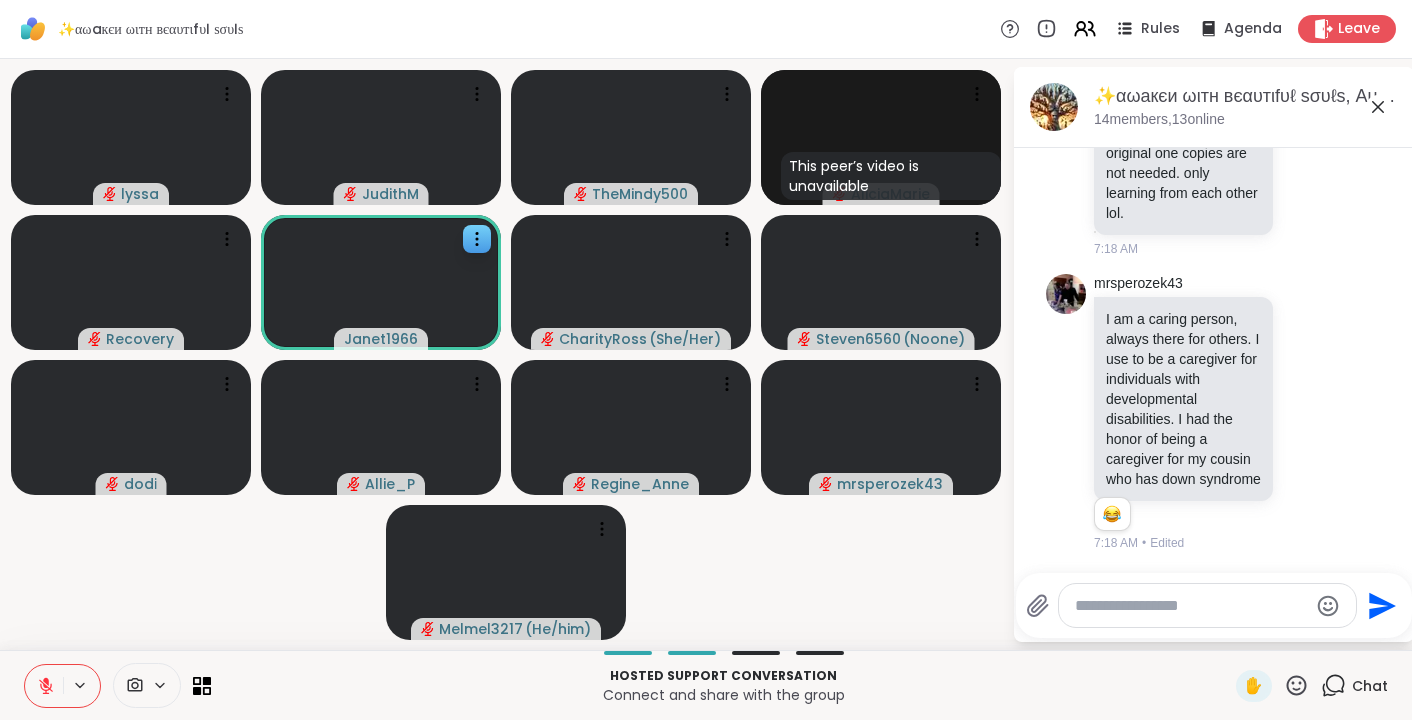 scroll, scrollTop: 2632, scrollLeft: 0, axis: vertical 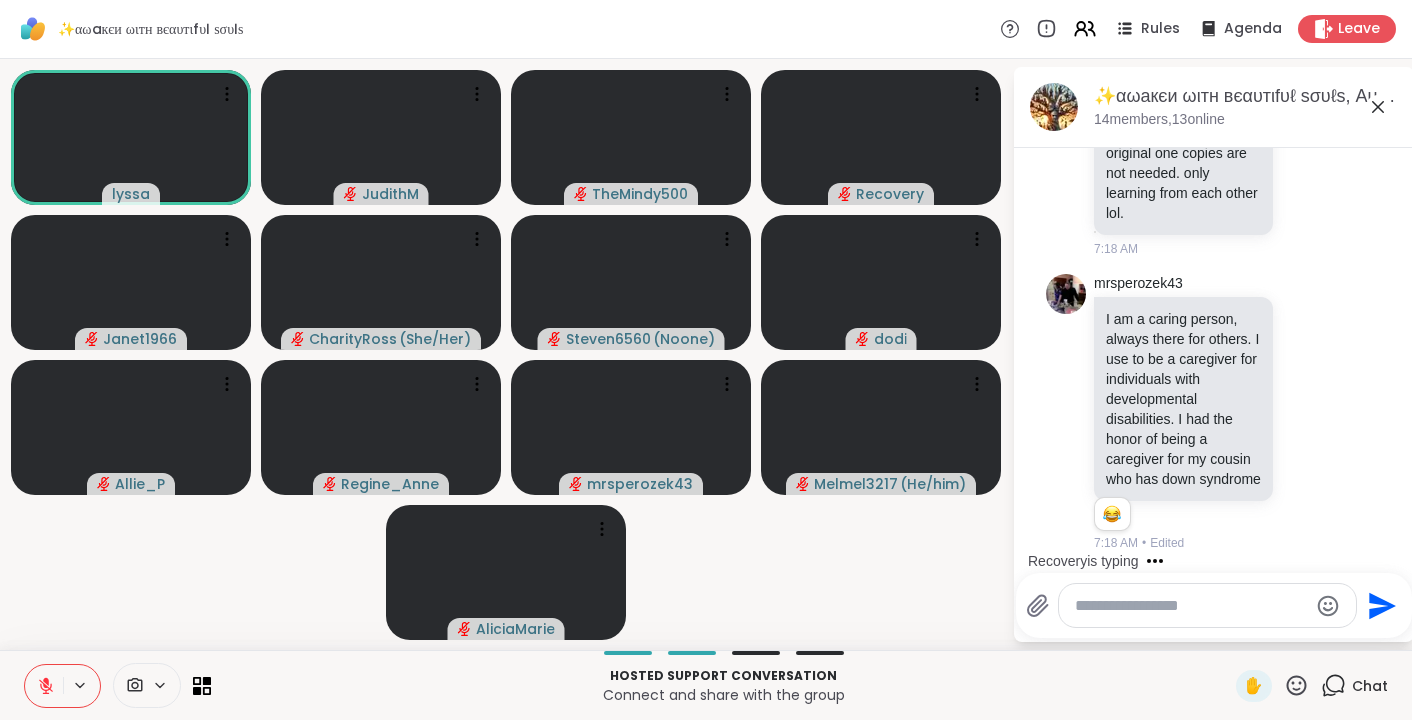click 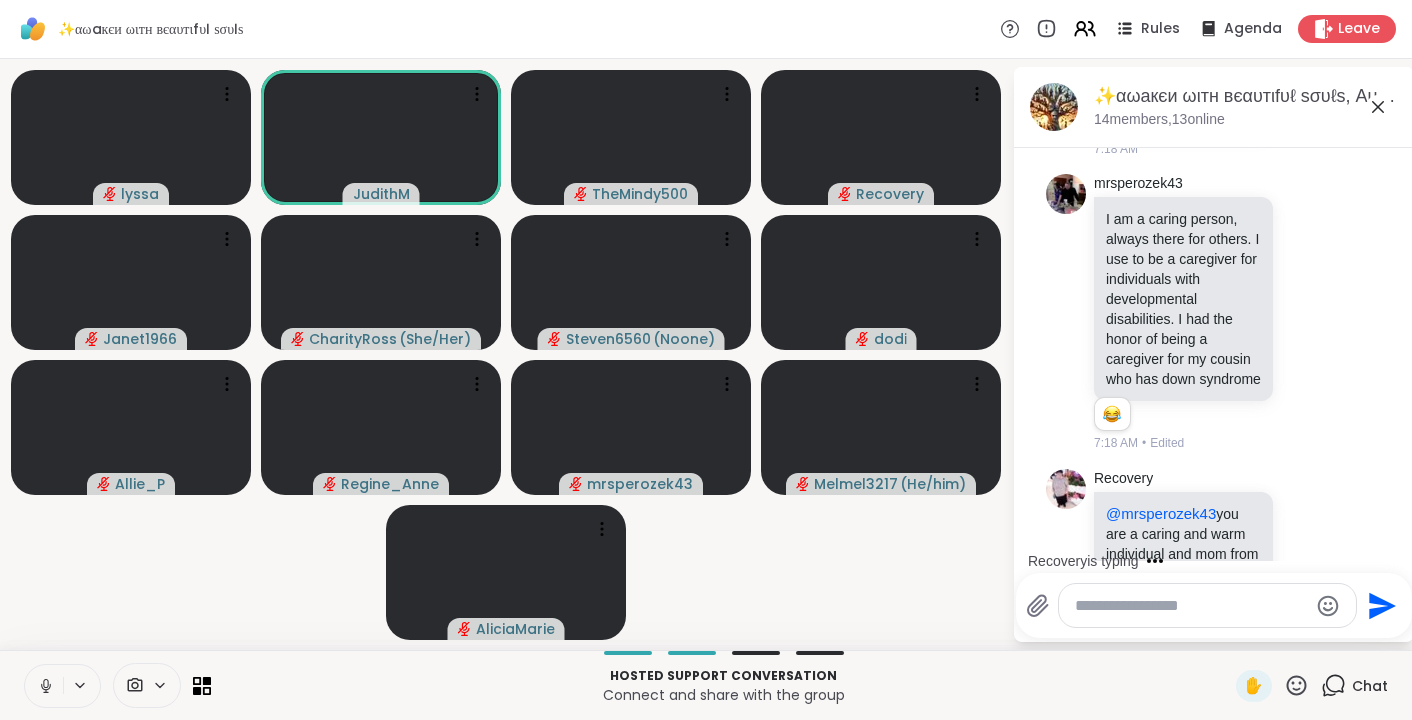 scroll, scrollTop: 2838, scrollLeft: 0, axis: vertical 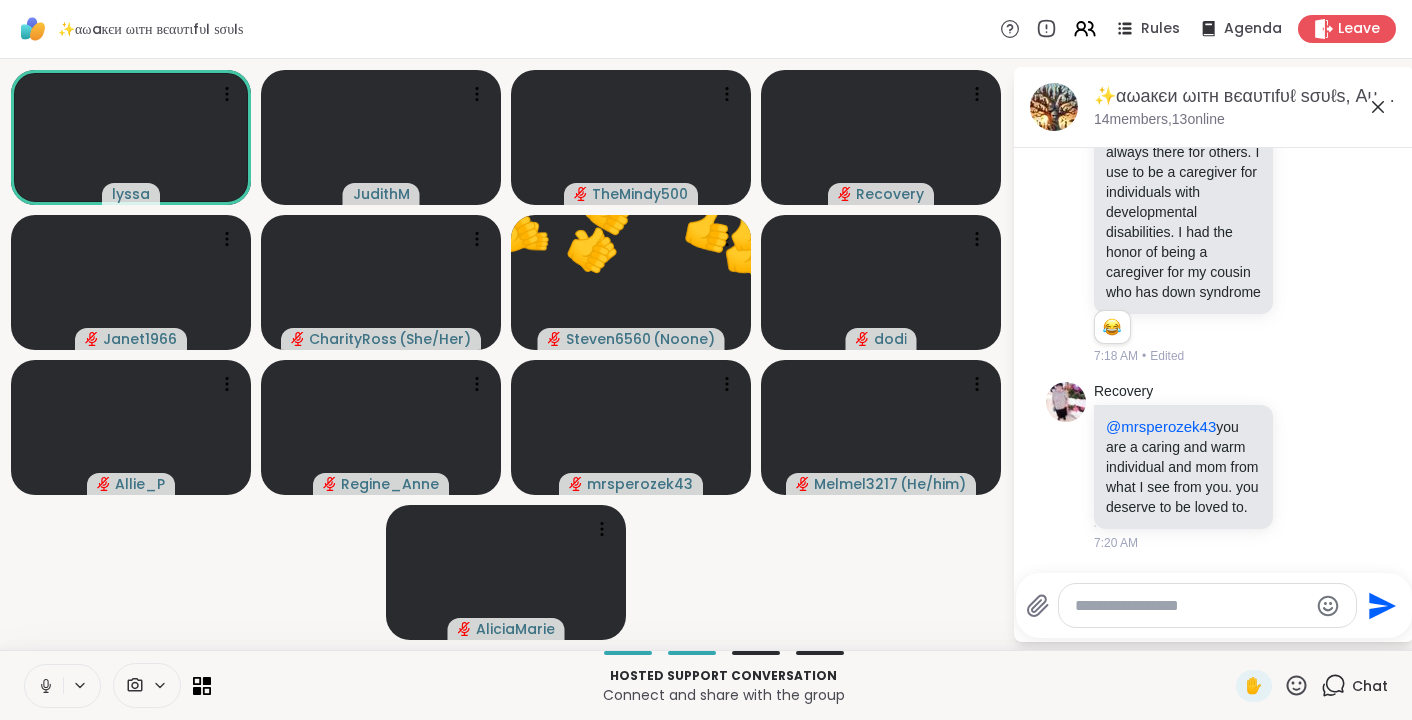 click 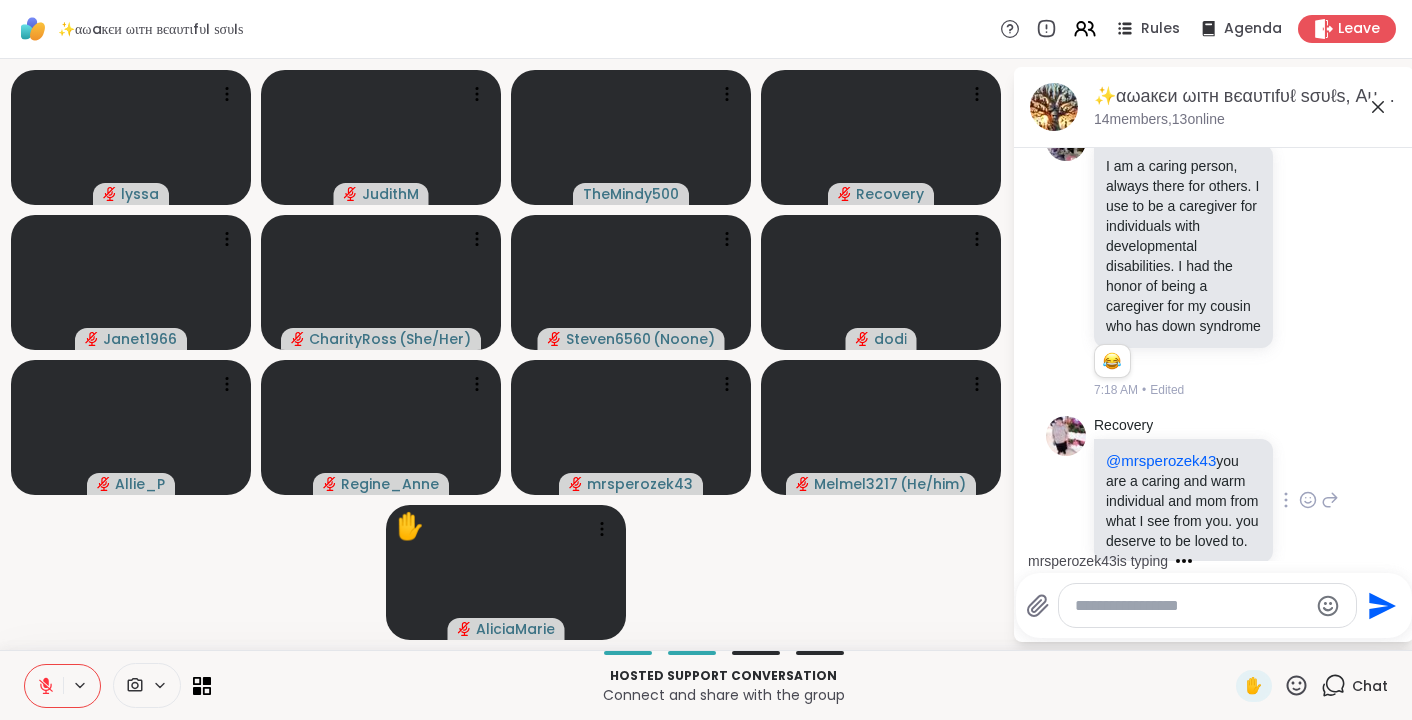 scroll, scrollTop: 2686, scrollLeft: 0, axis: vertical 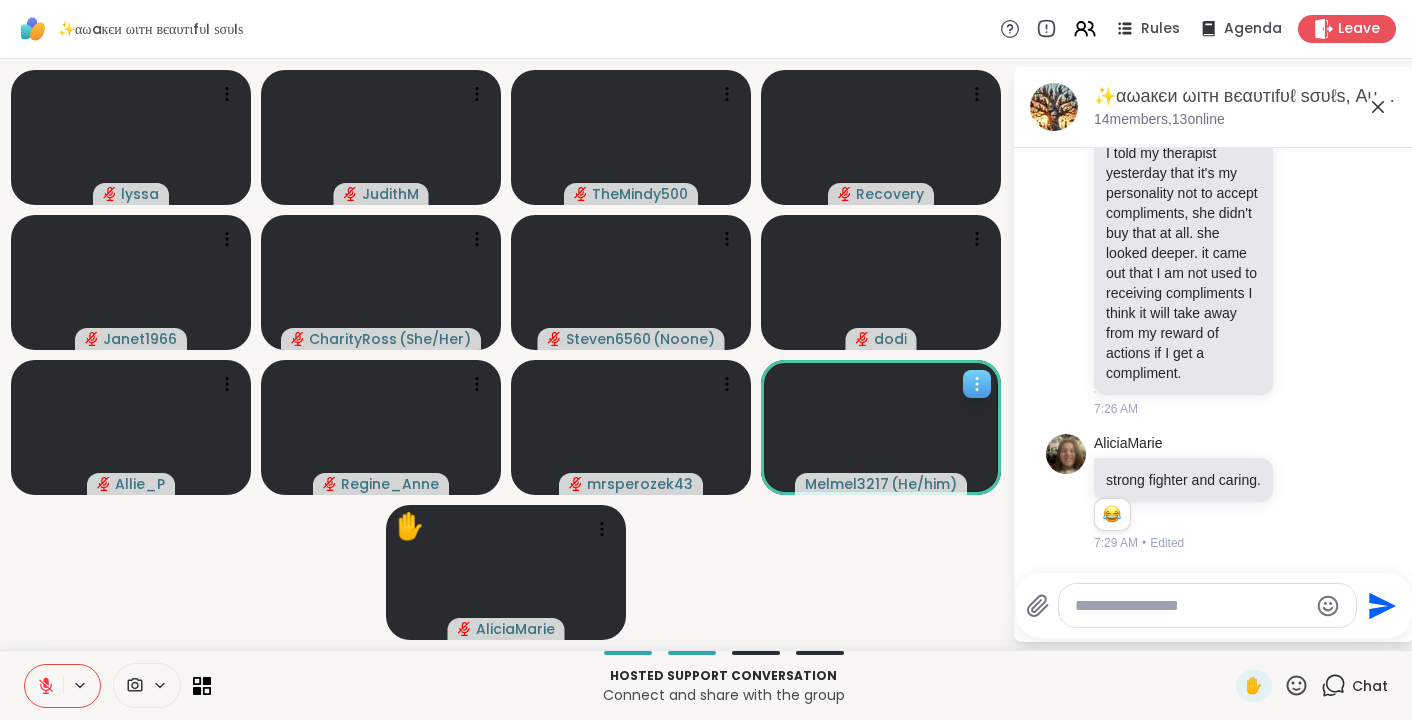 click 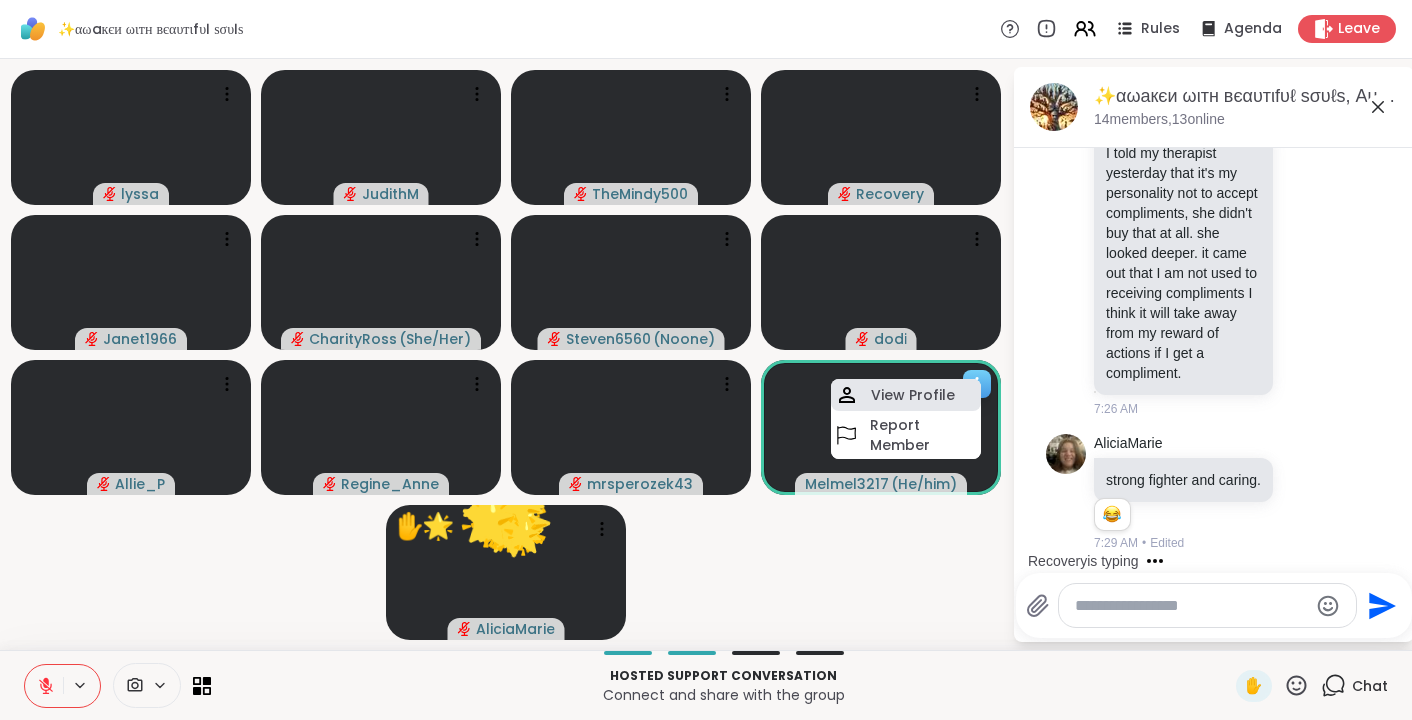 click on "View Profile" at bounding box center [913, 395] 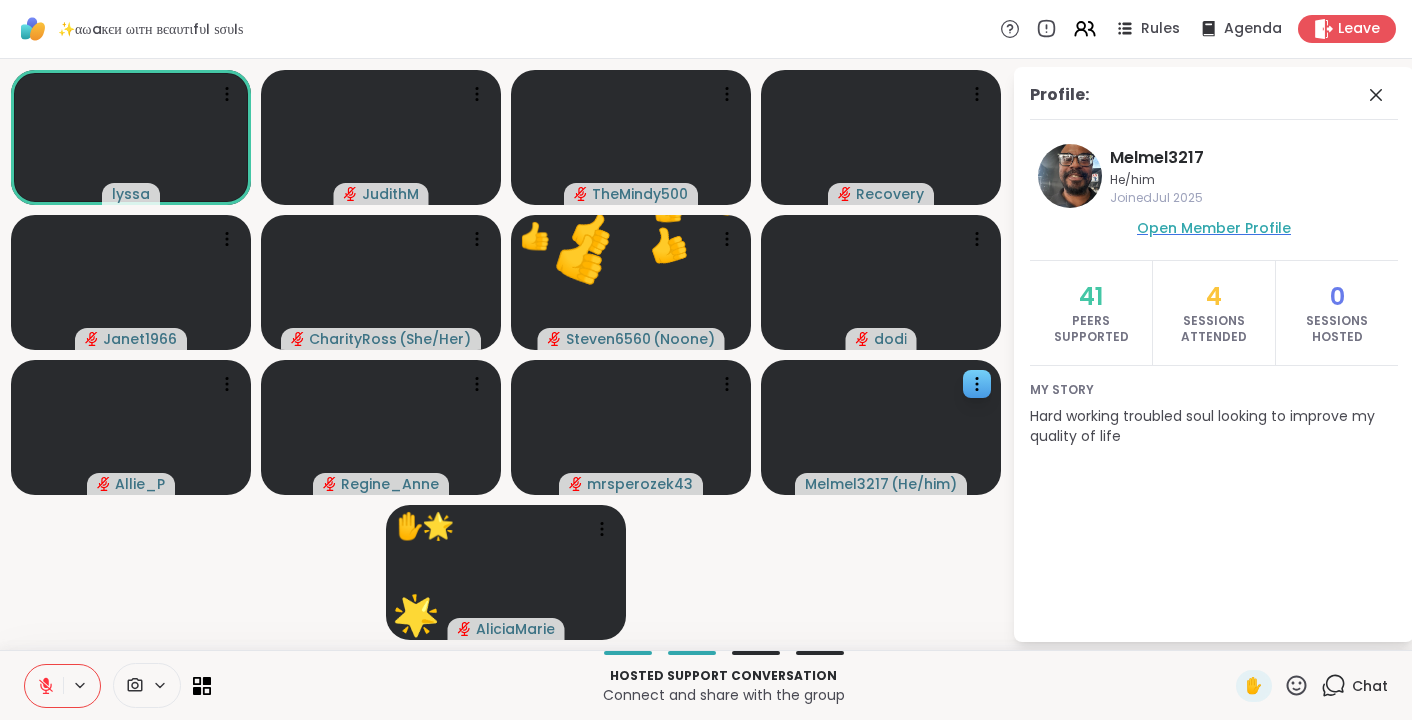 click on "Open Member Profile" at bounding box center (1214, 228) 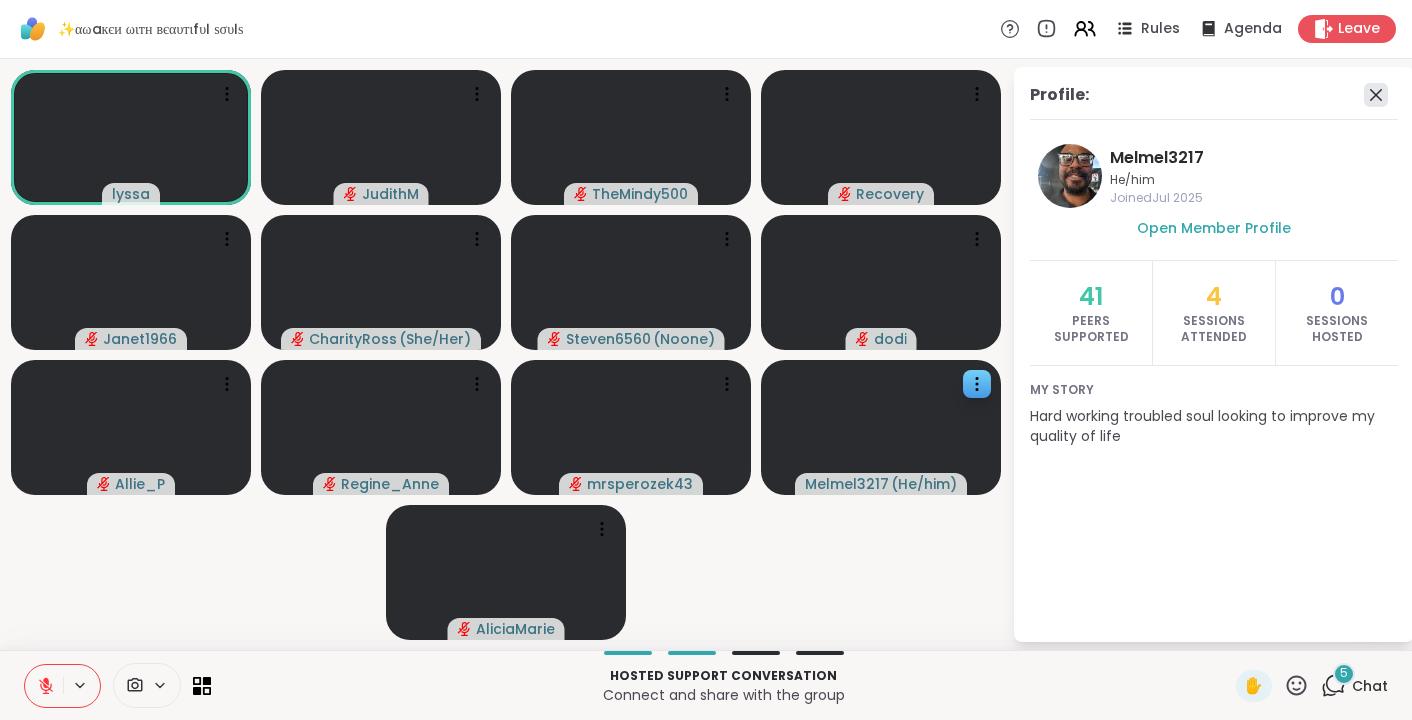 click 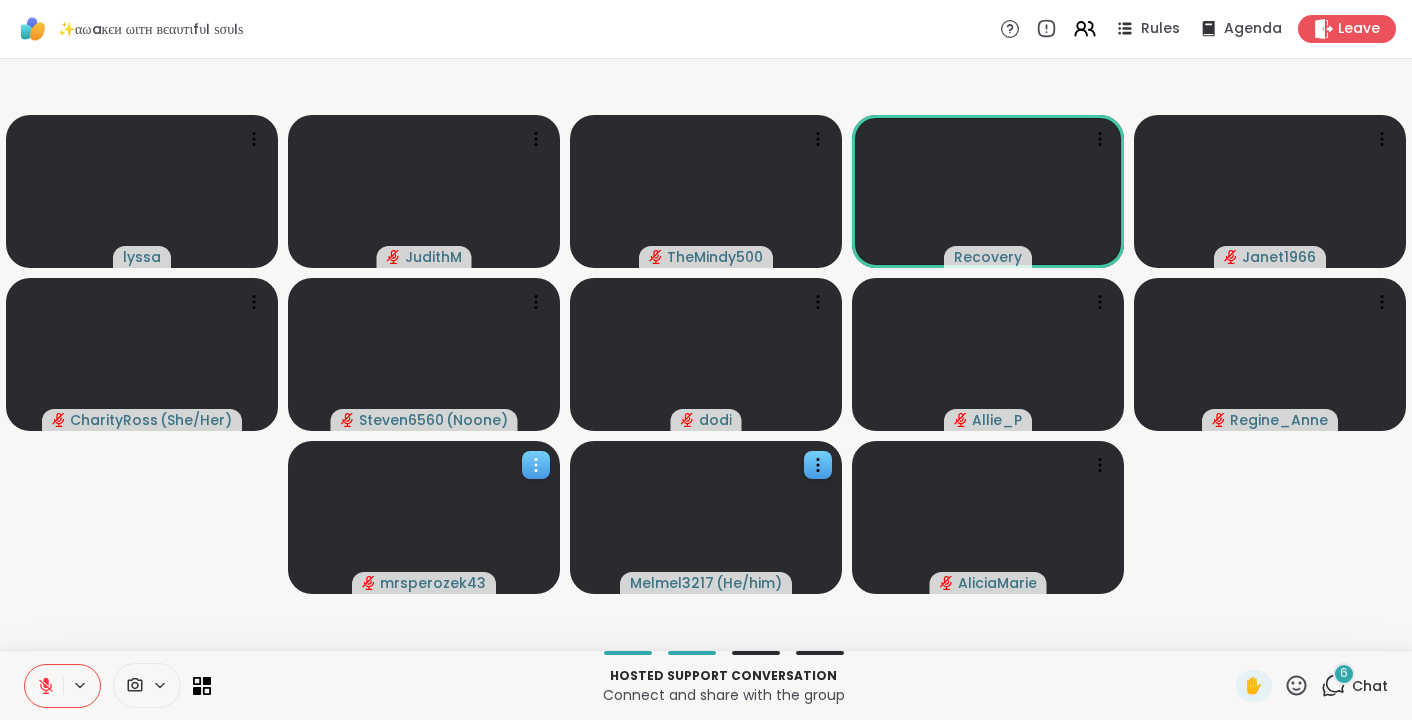 click 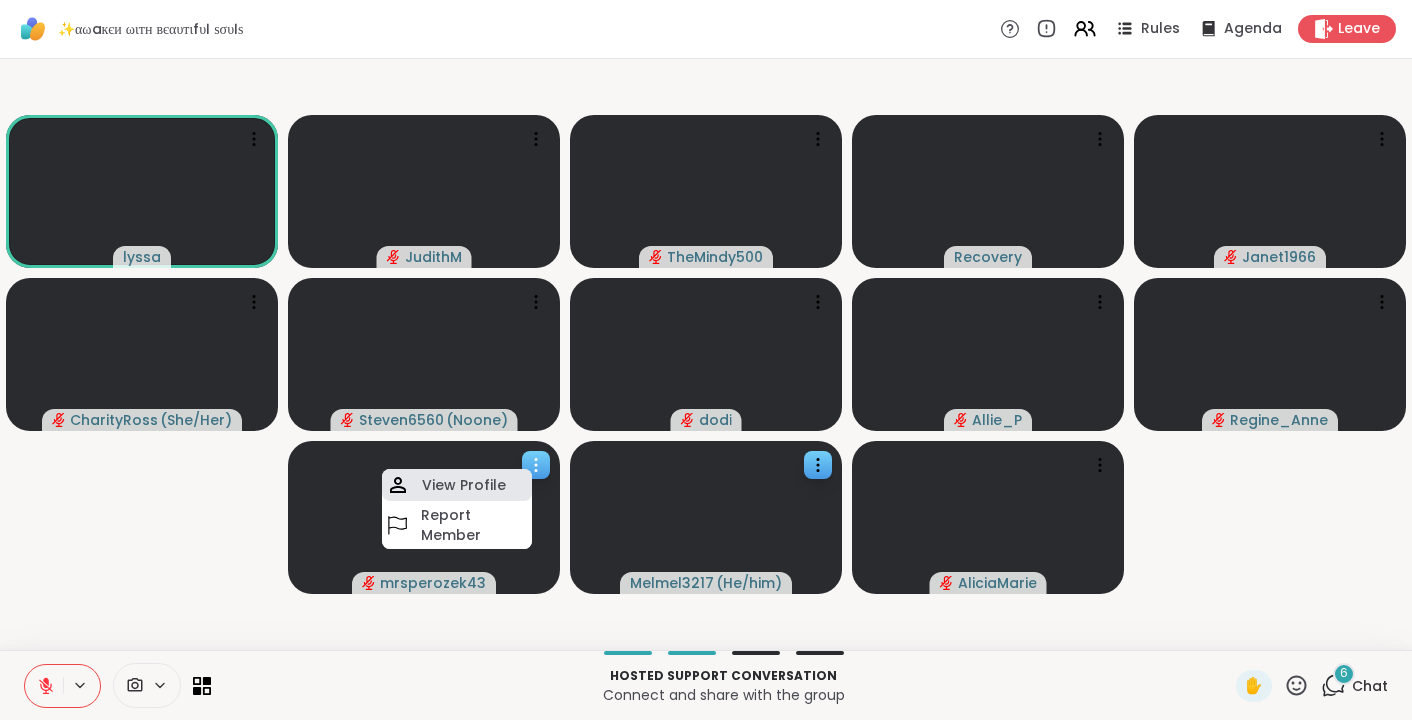 click on "View Profile" at bounding box center (464, 485) 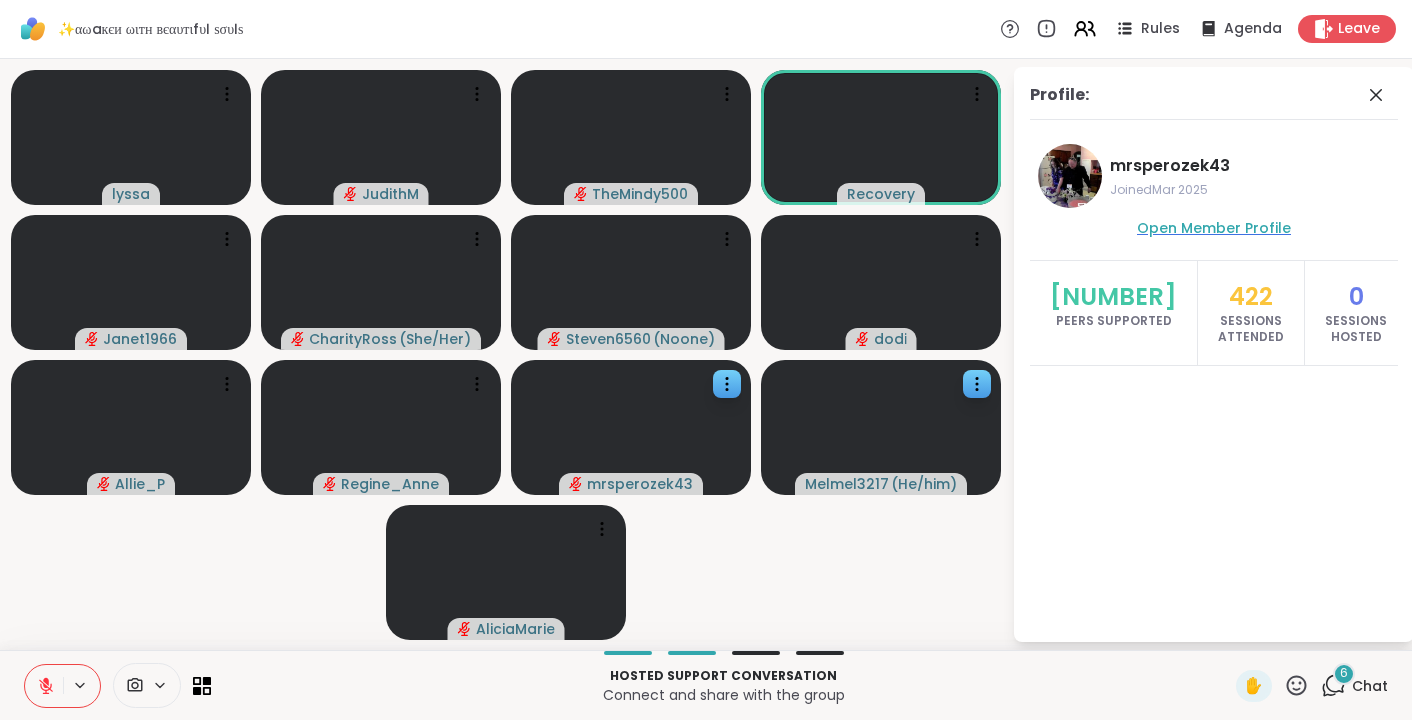 click on "Open Member Profile" at bounding box center [1214, 228] 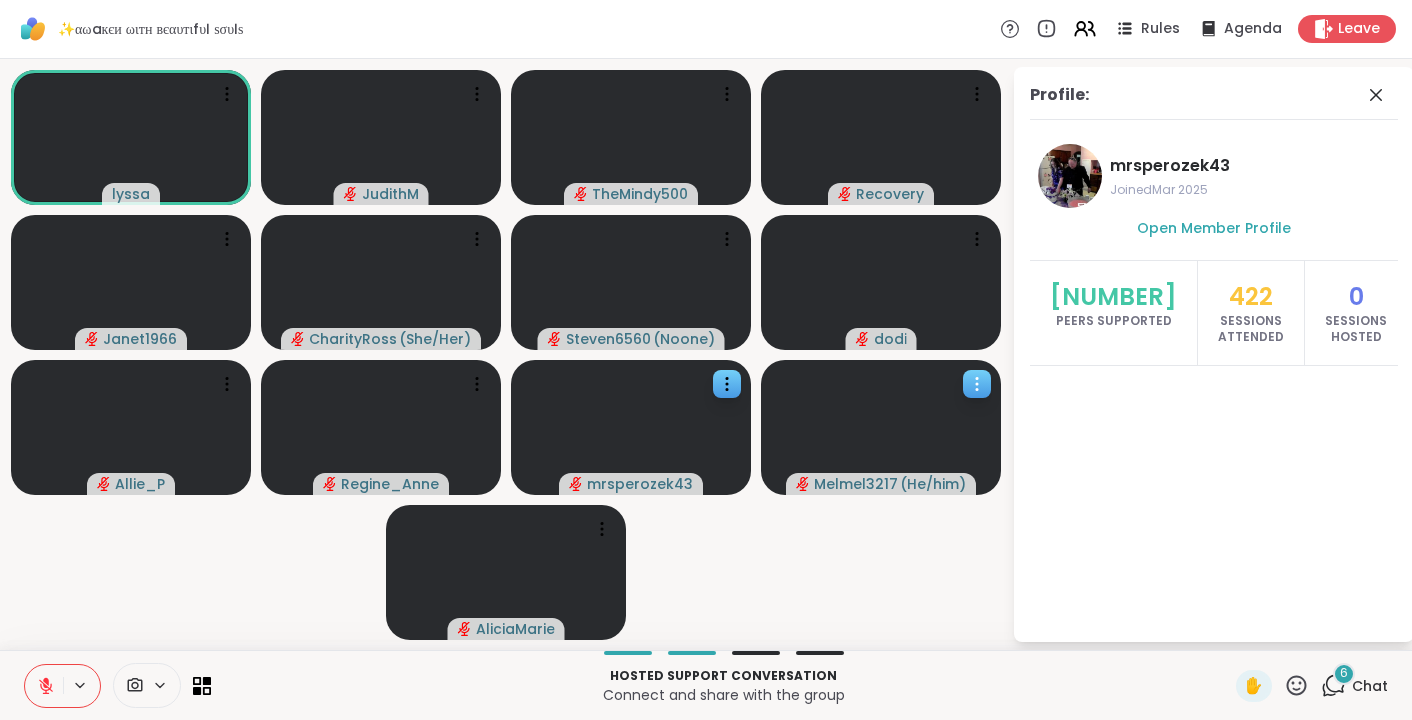 click 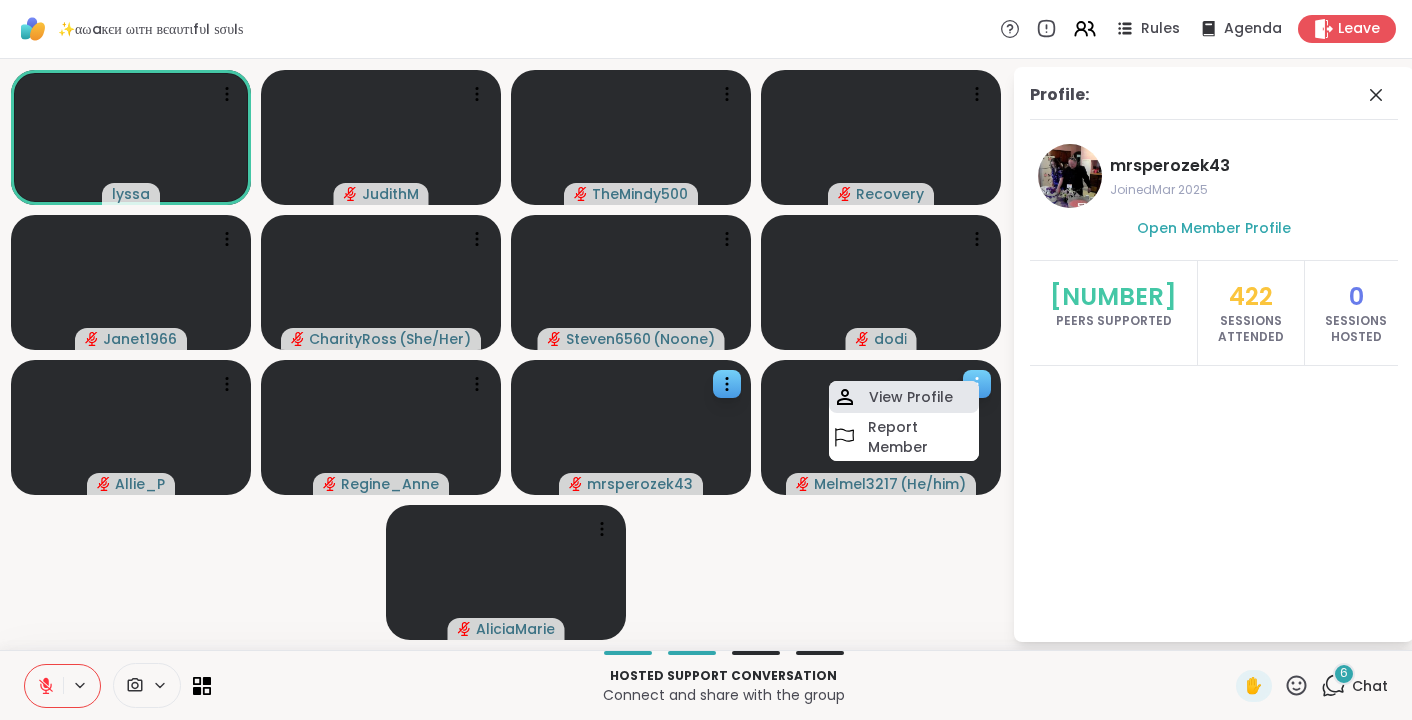 click on "View Profile" at bounding box center [911, 397] 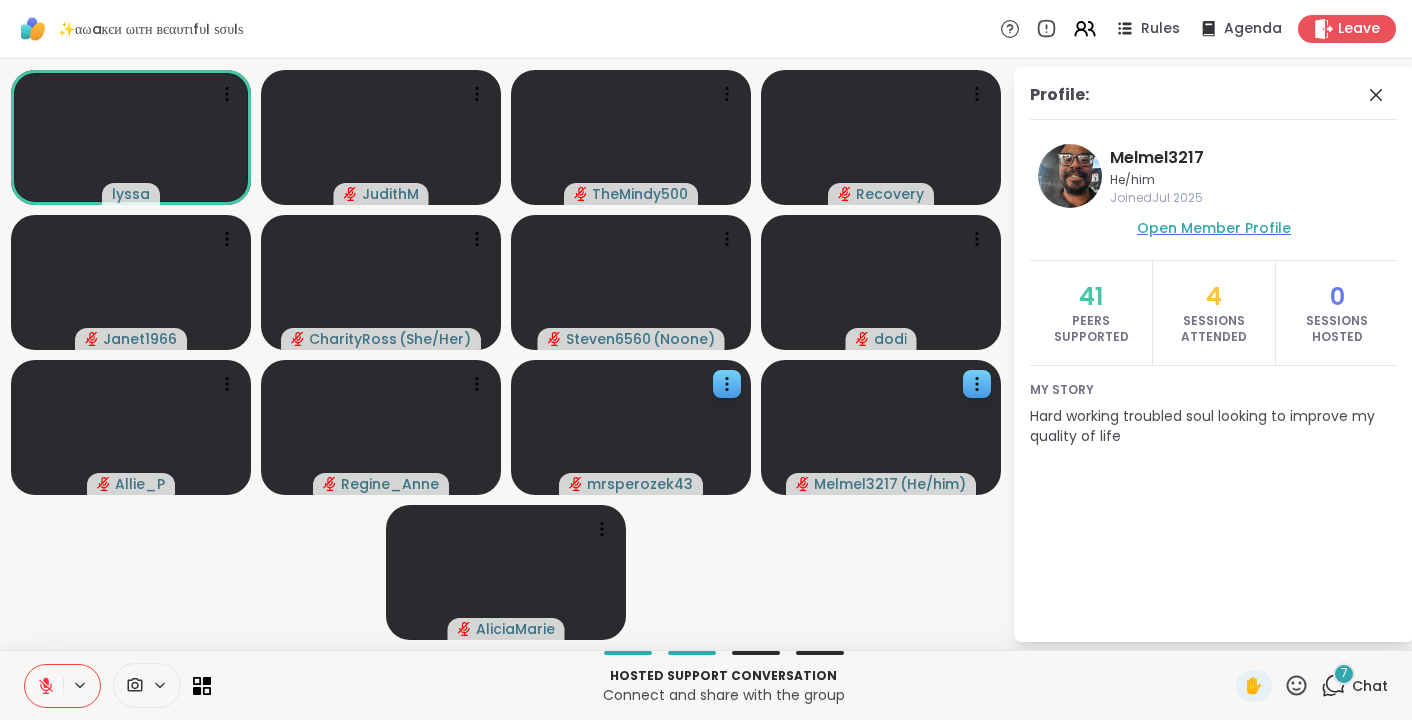 click on "Open Member Profile" at bounding box center [1214, 228] 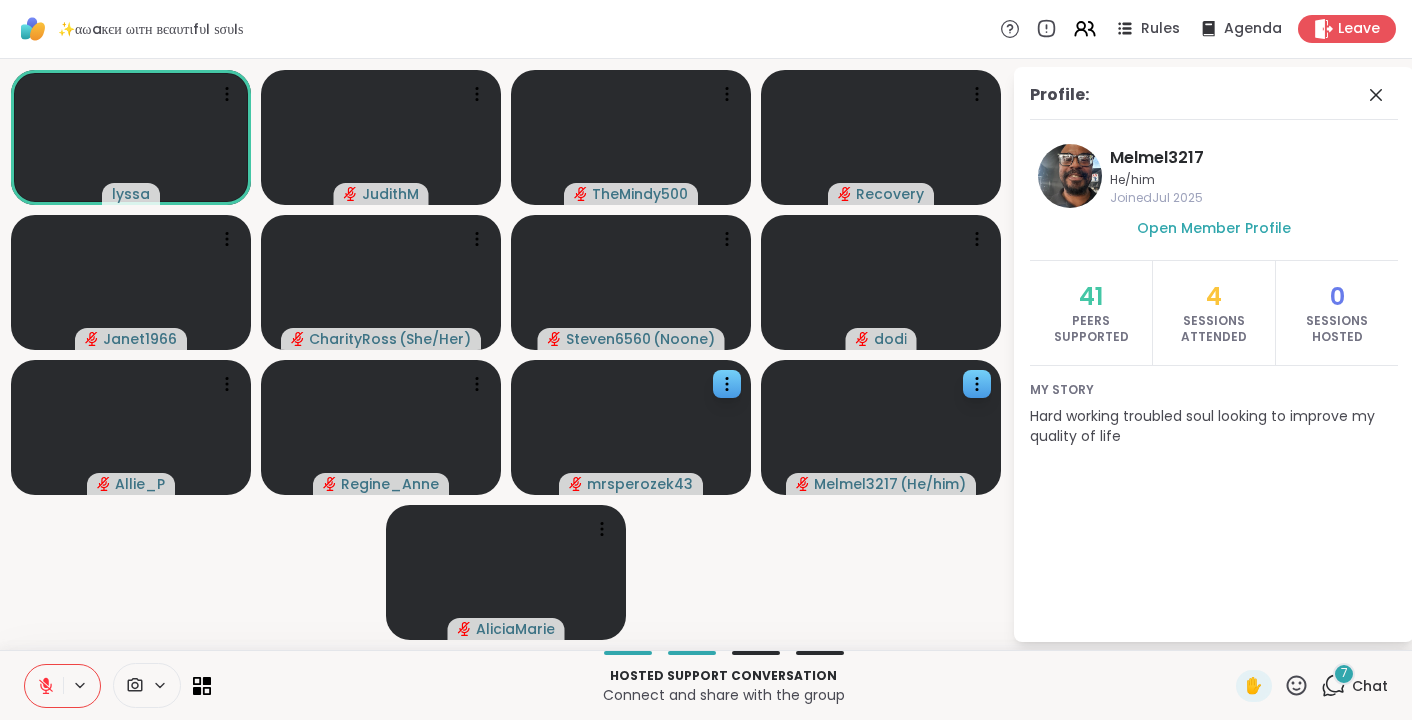 click on "7" at bounding box center [1344, 674] 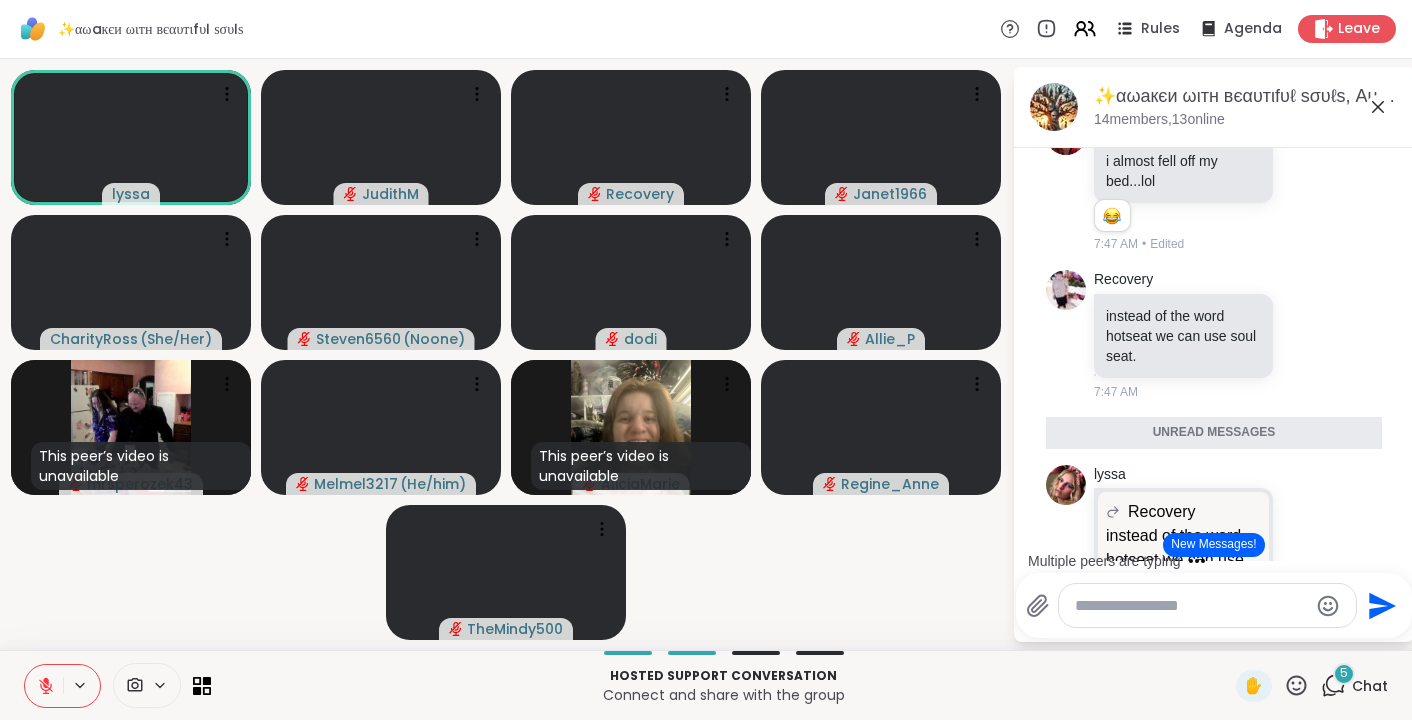 scroll, scrollTop: 7043, scrollLeft: 0, axis: vertical 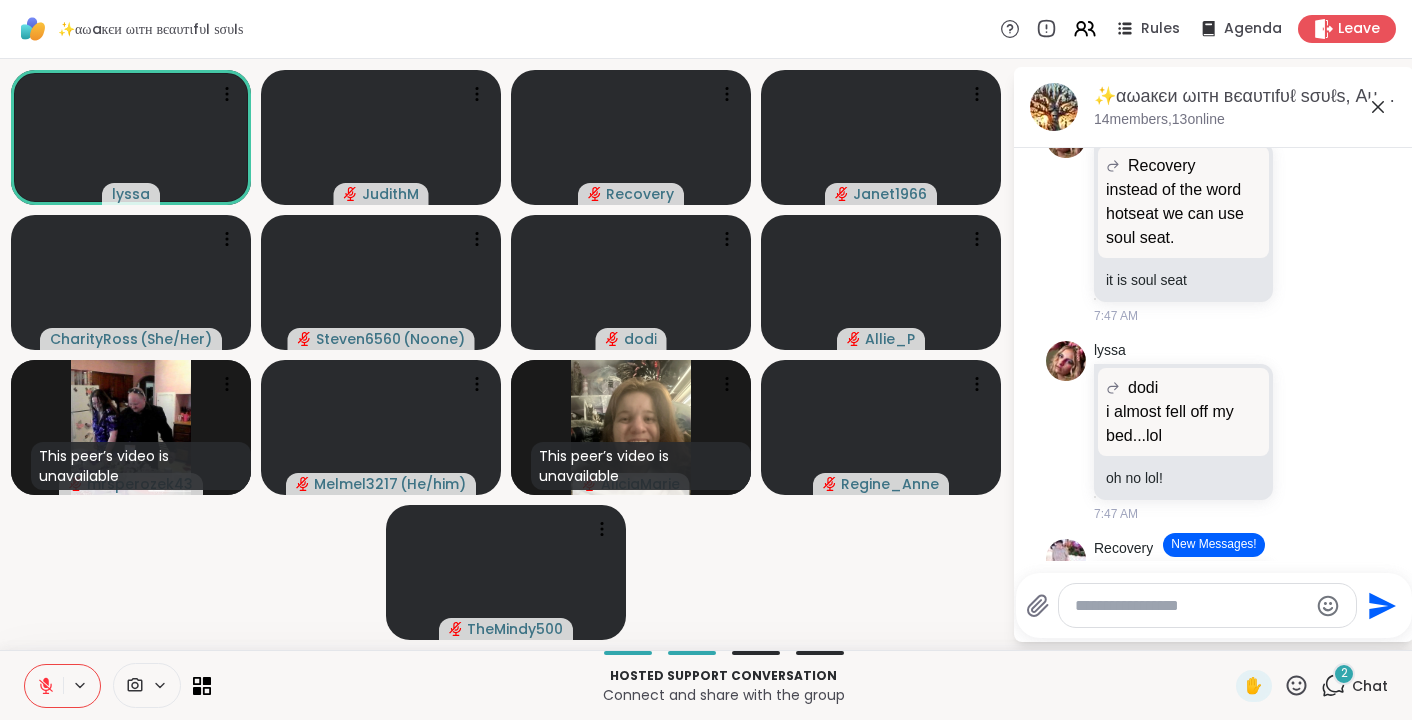 click 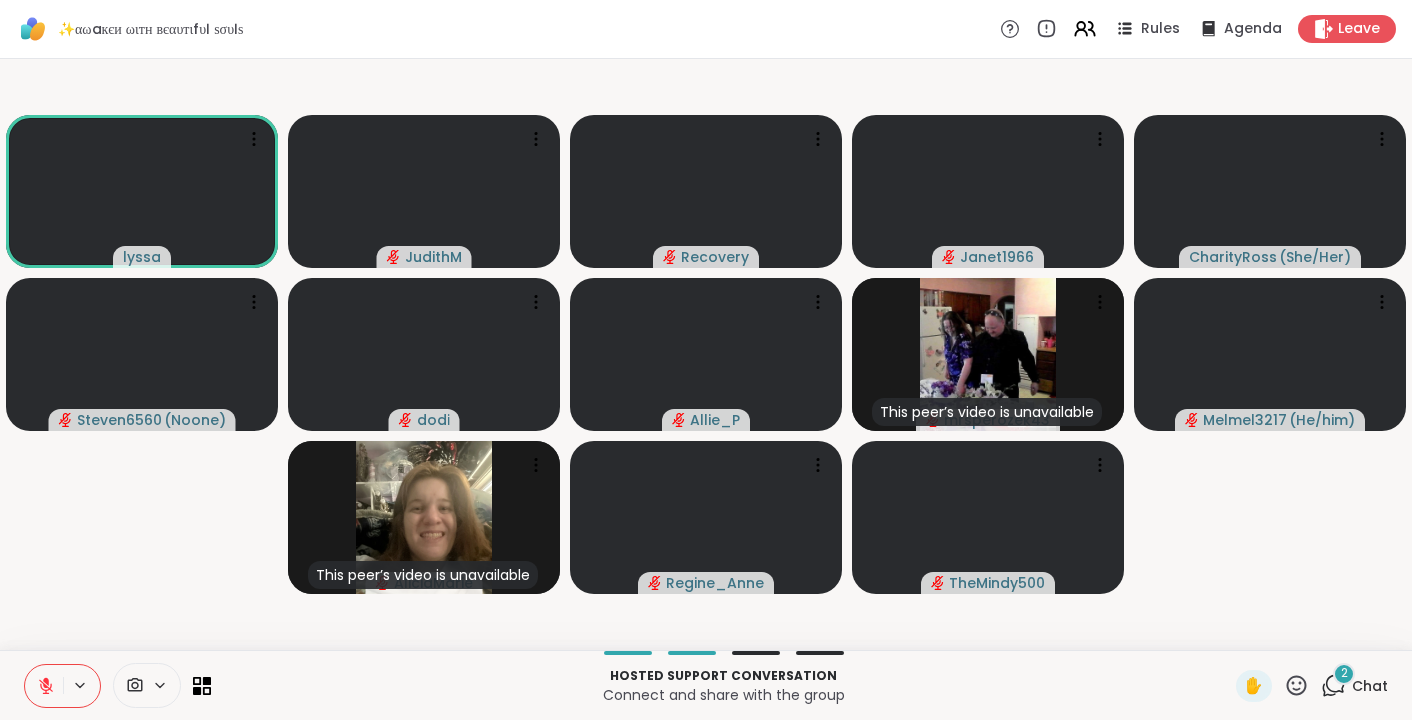 click 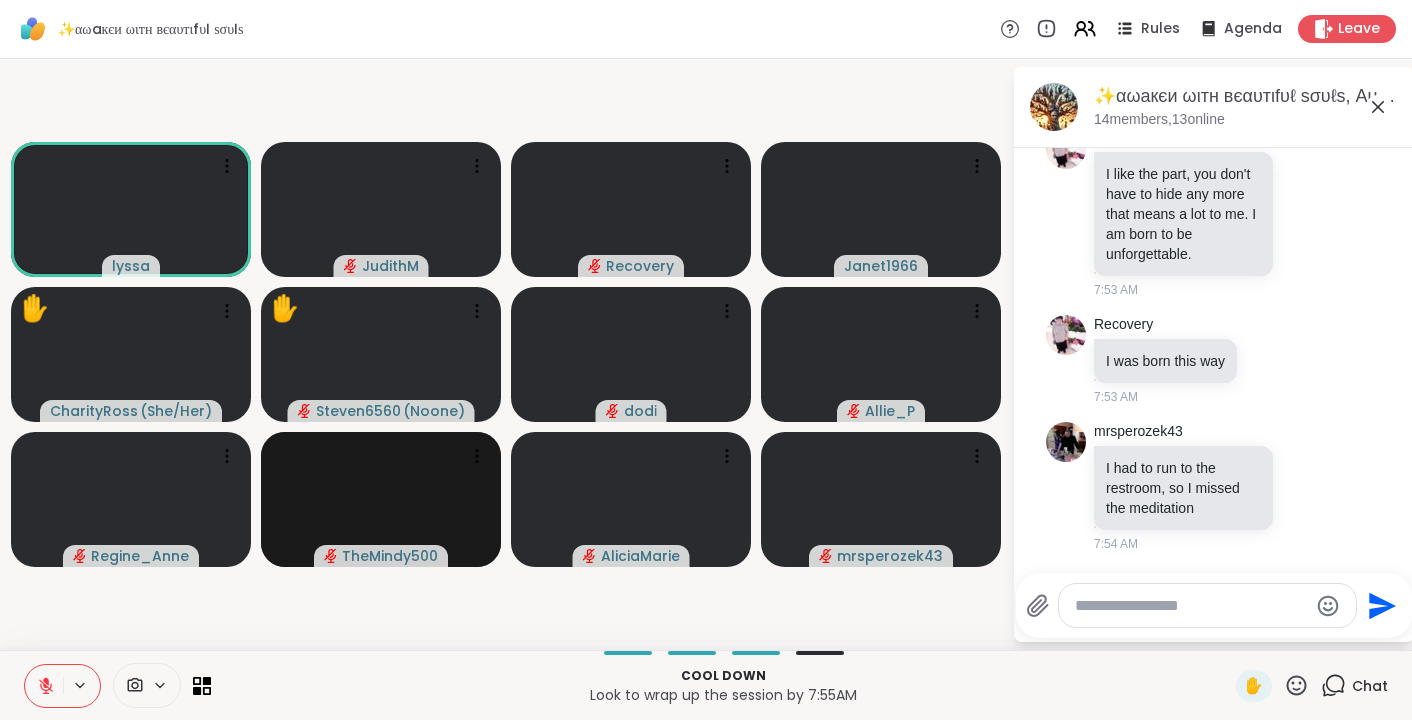 scroll, scrollTop: 8569, scrollLeft: 0, axis: vertical 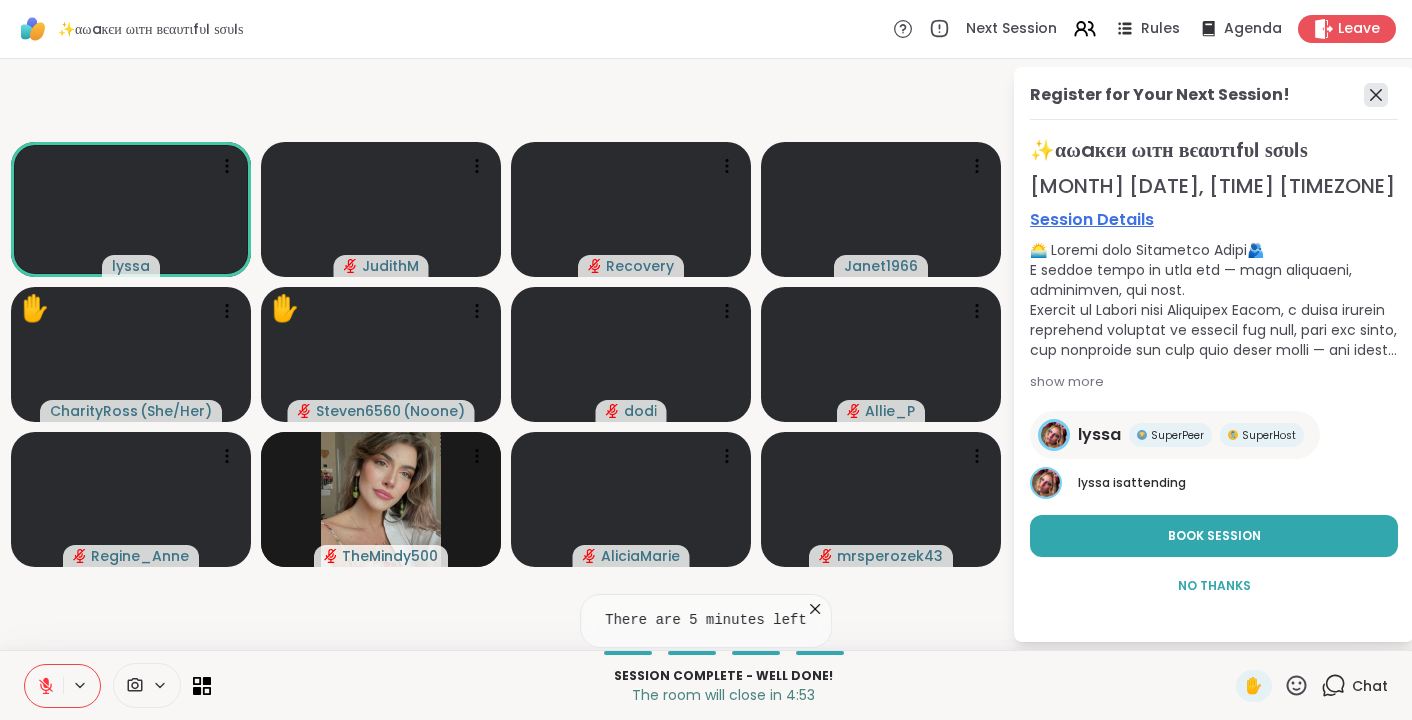 click 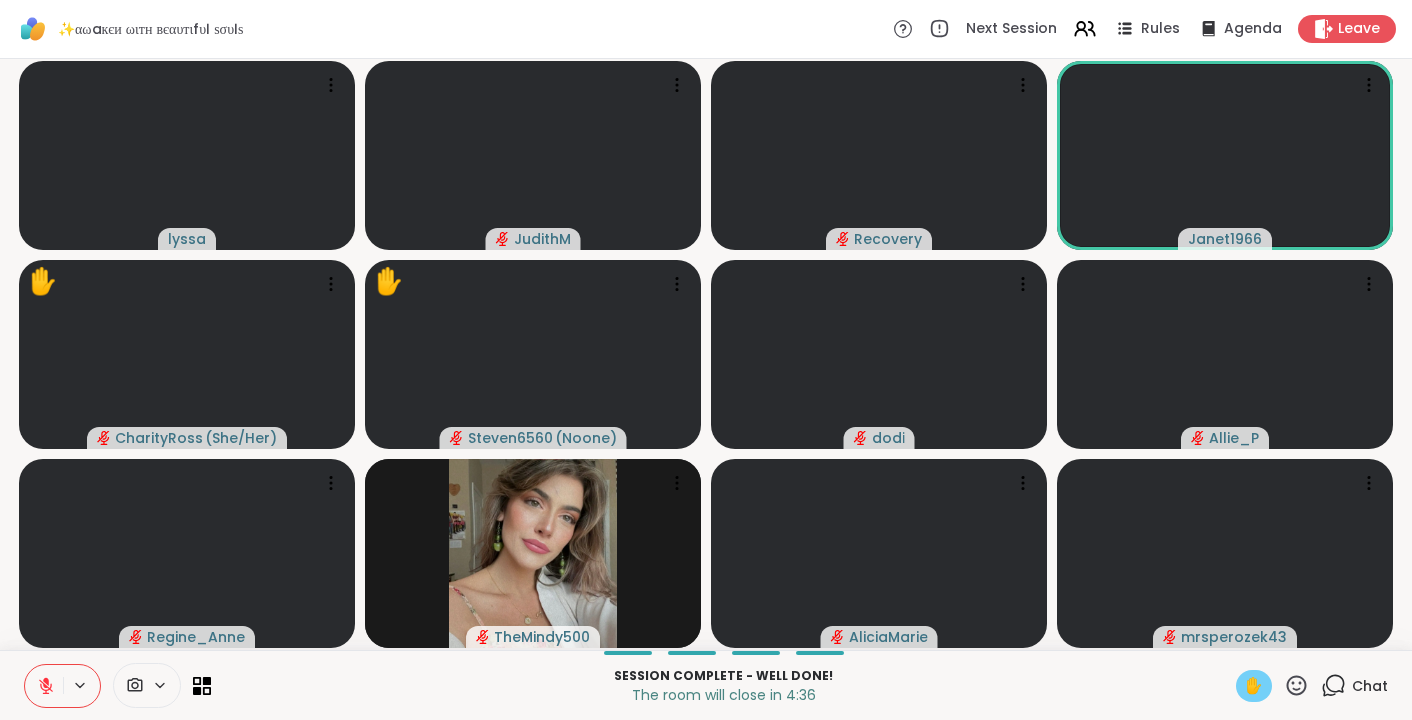 click on "✋" at bounding box center (1254, 686) 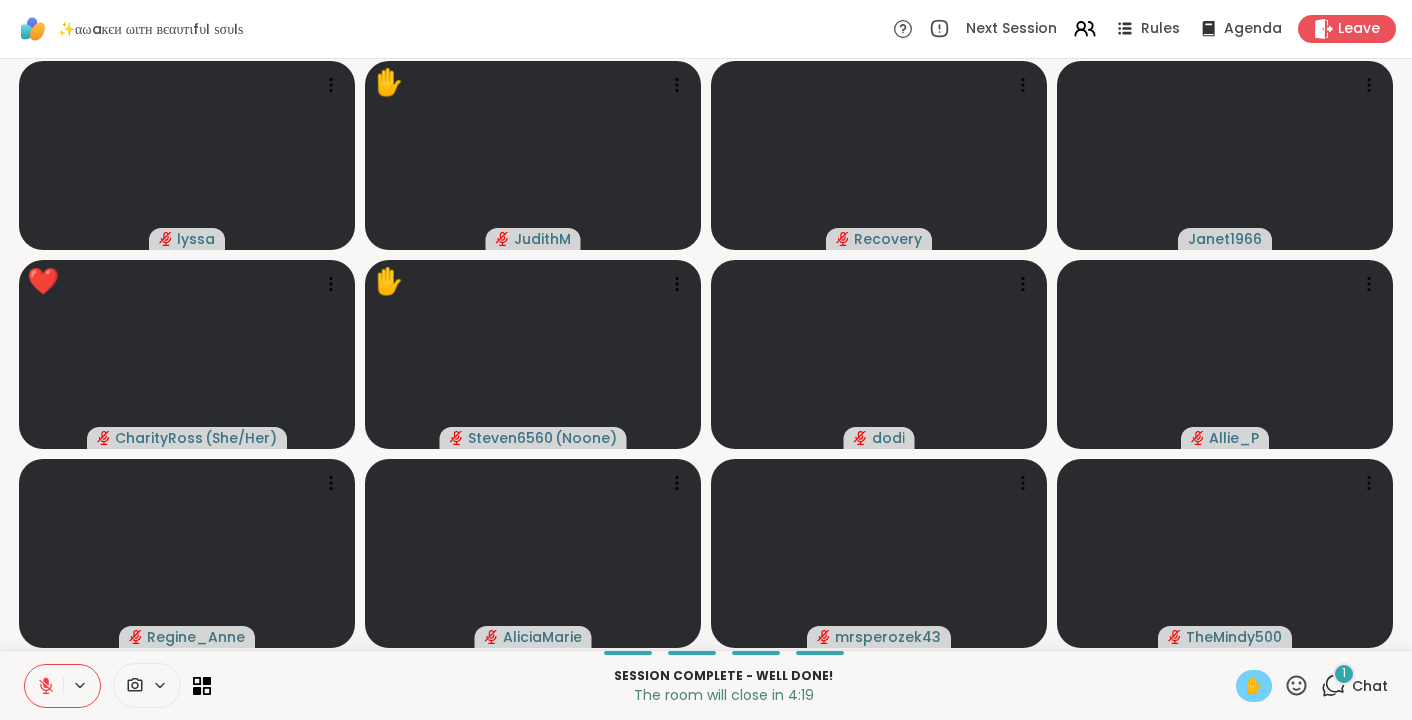 click at bounding box center [44, 686] 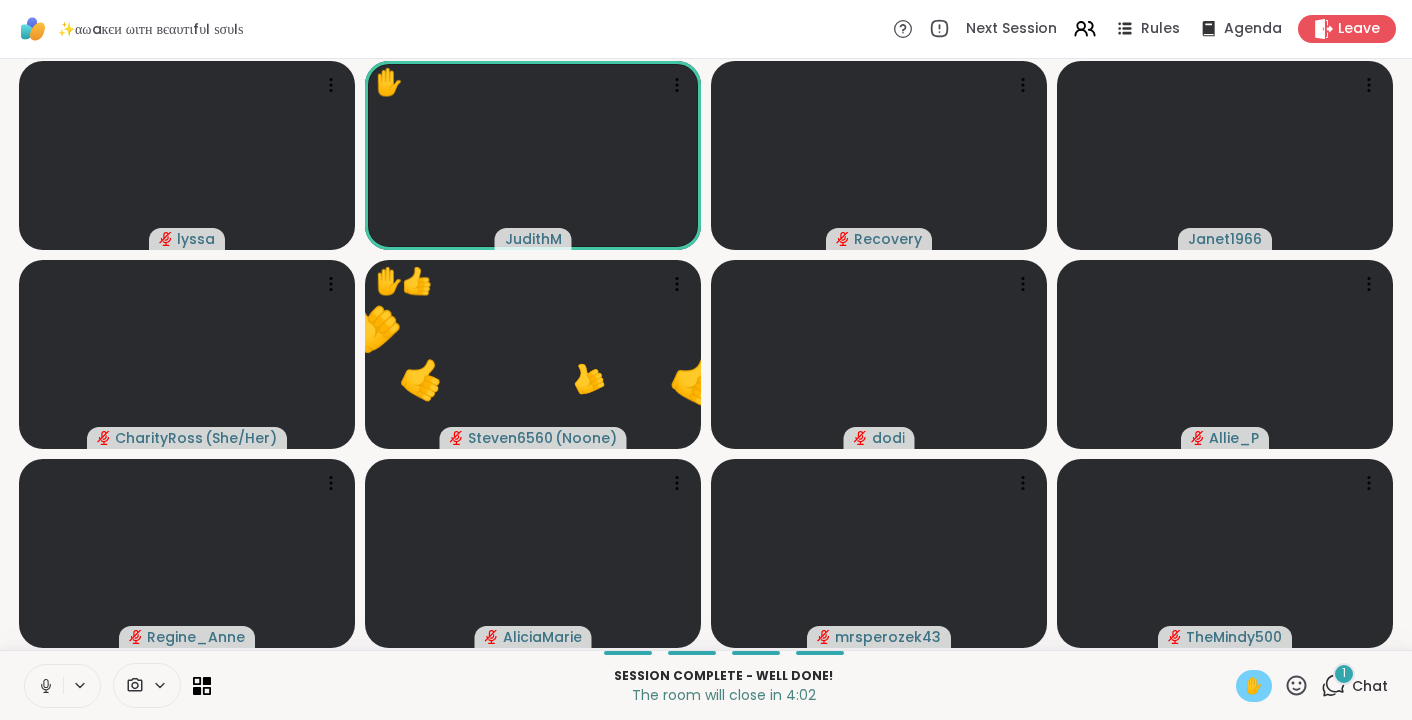 click 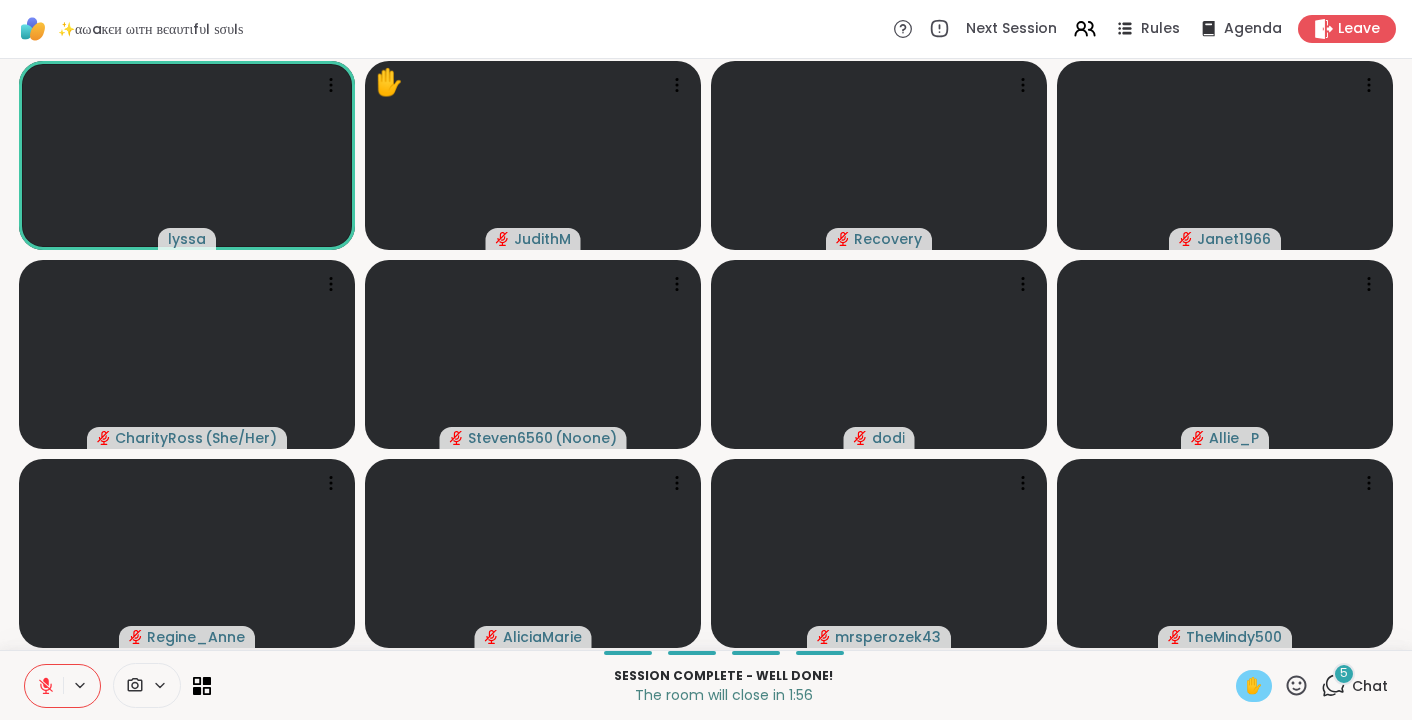 click on "Chat" at bounding box center (1370, 686) 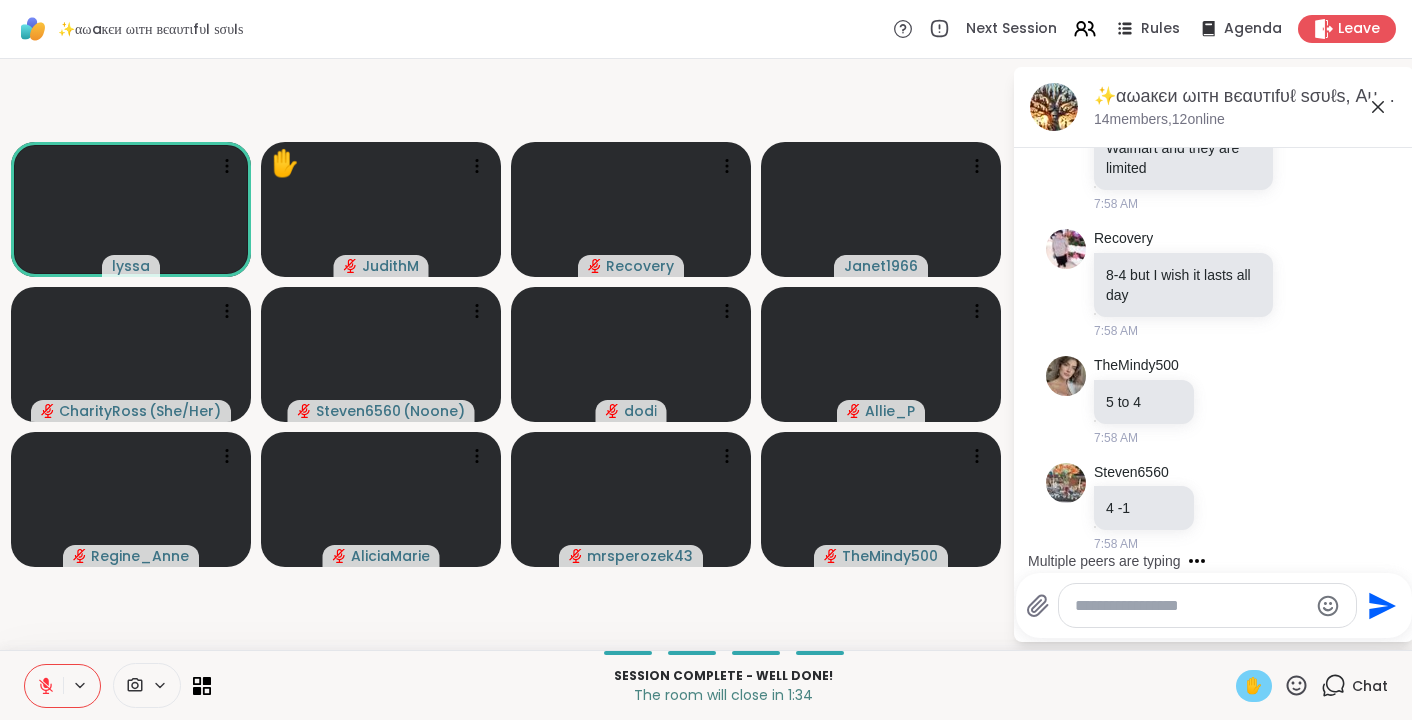 scroll, scrollTop: 10216, scrollLeft: 0, axis: vertical 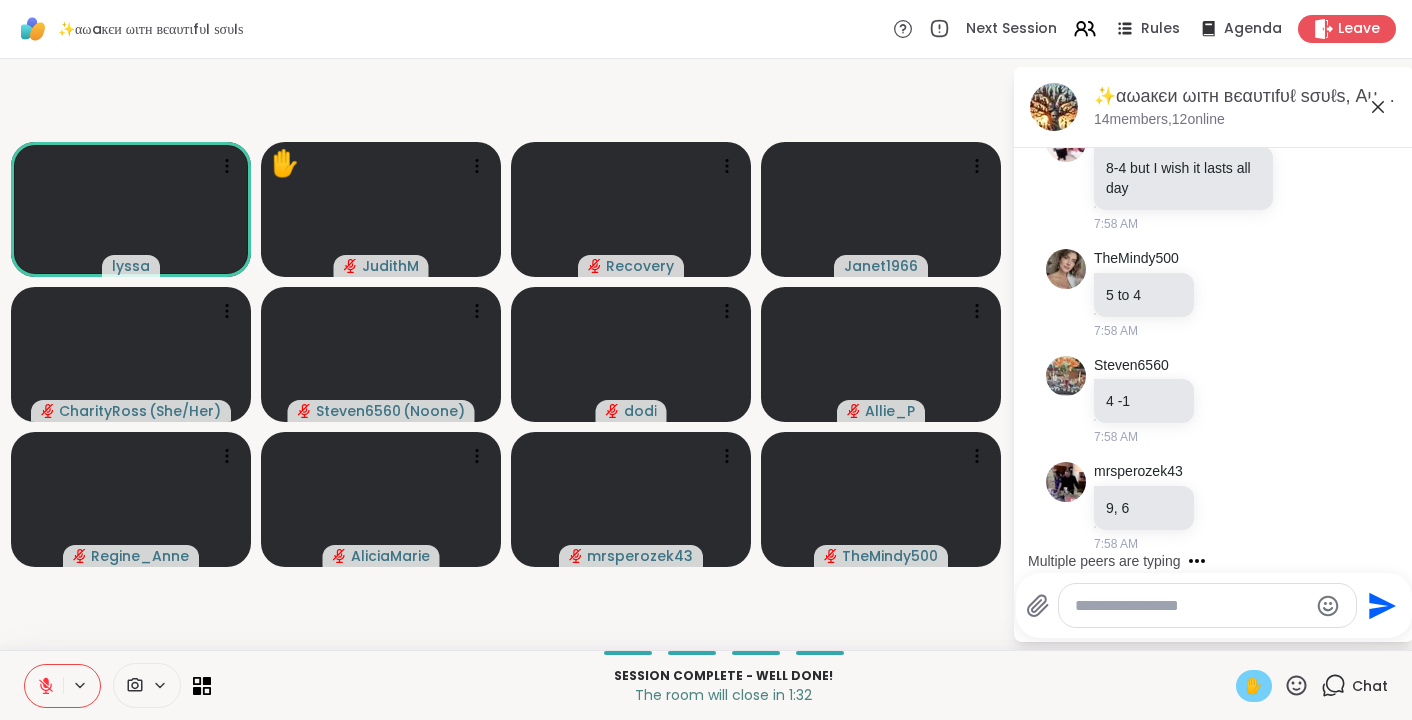 click at bounding box center (1191, 606) 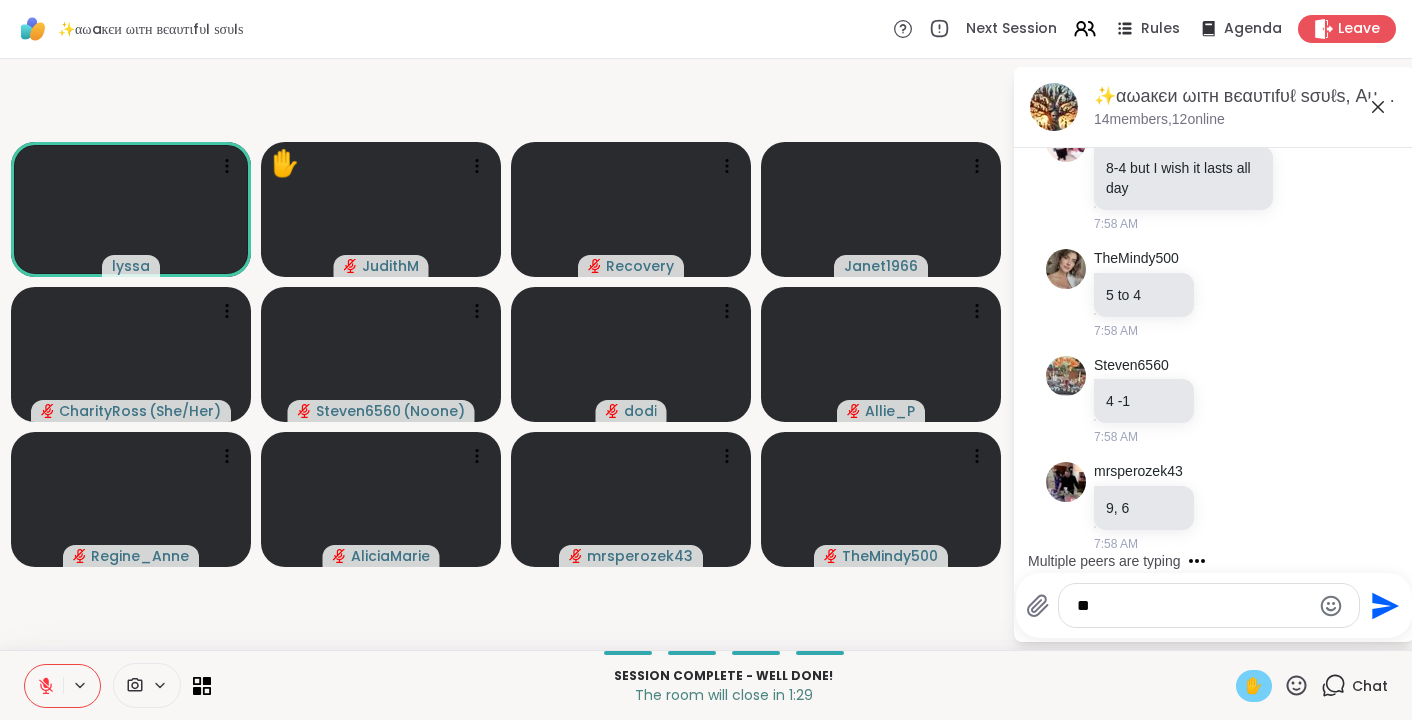 type on "***" 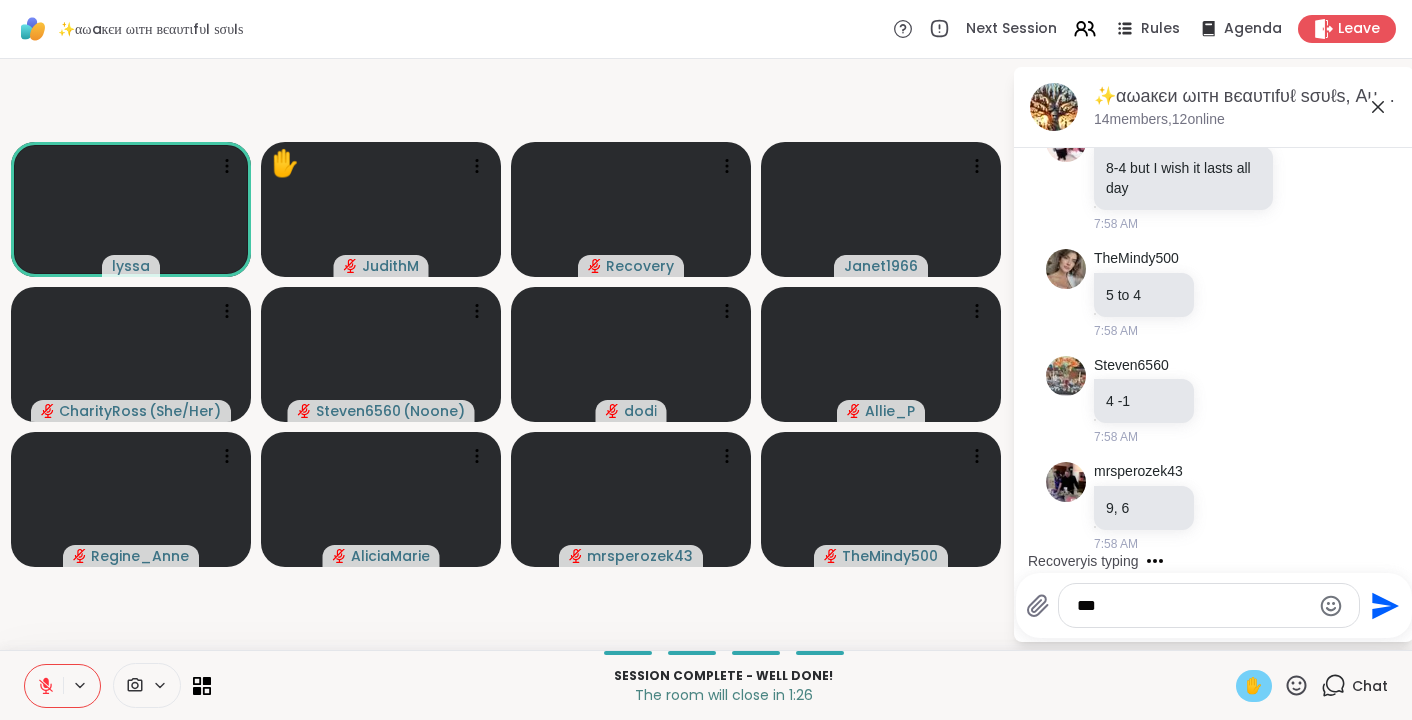 type 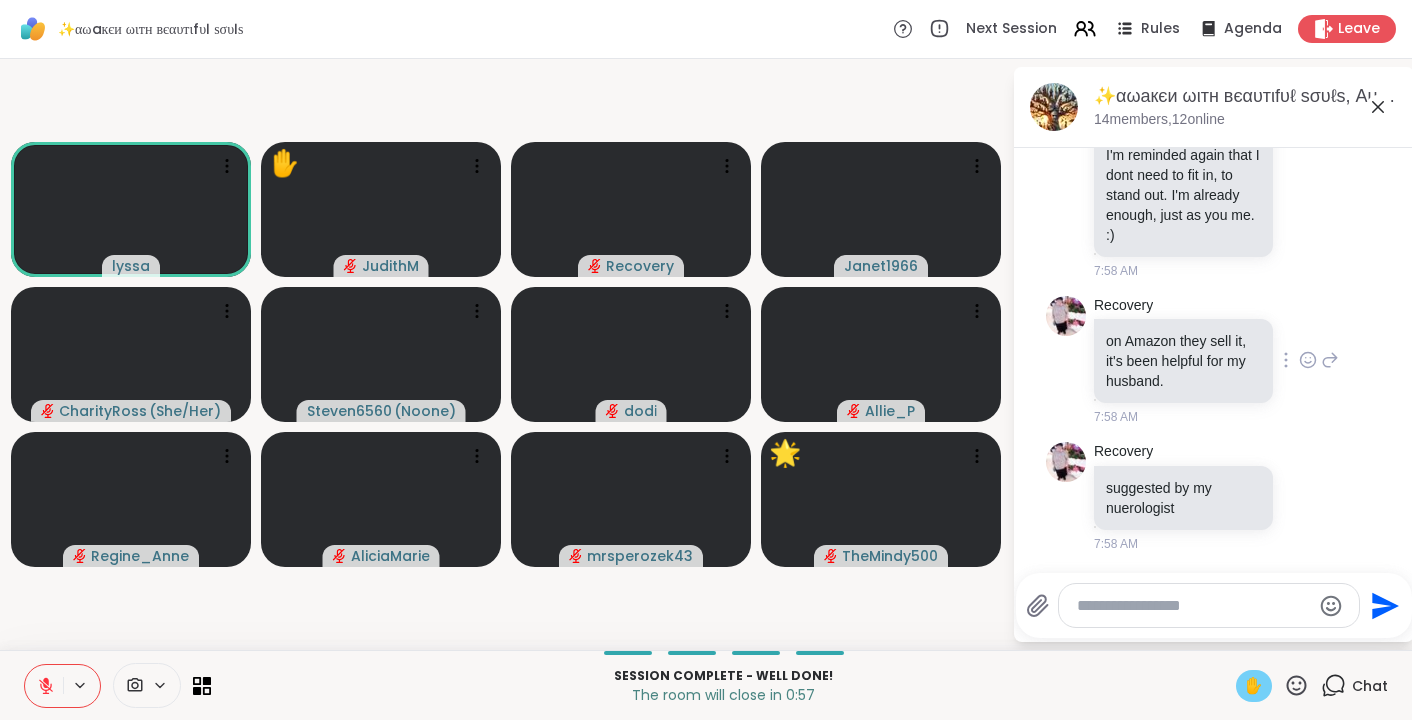 scroll, scrollTop: 10802, scrollLeft: 0, axis: vertical 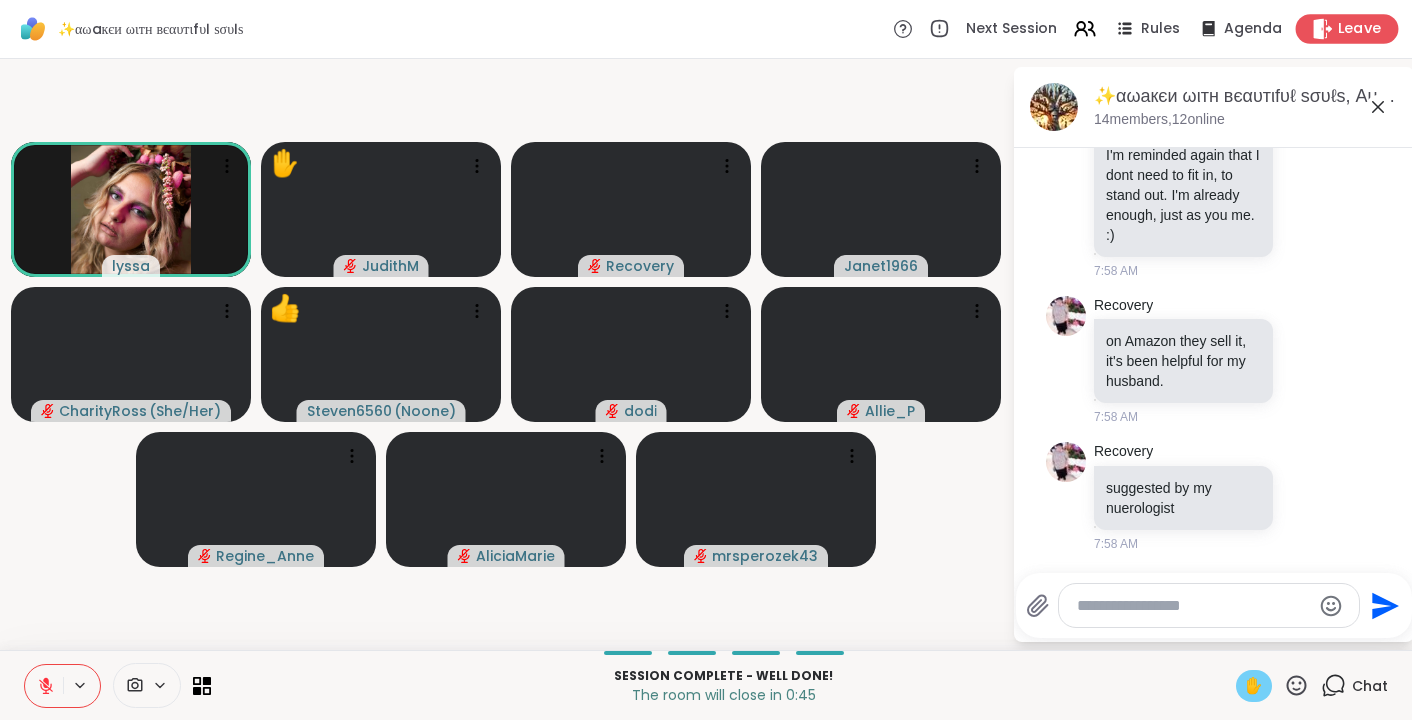 click on "Leave" at bounding box center (1360, 29) 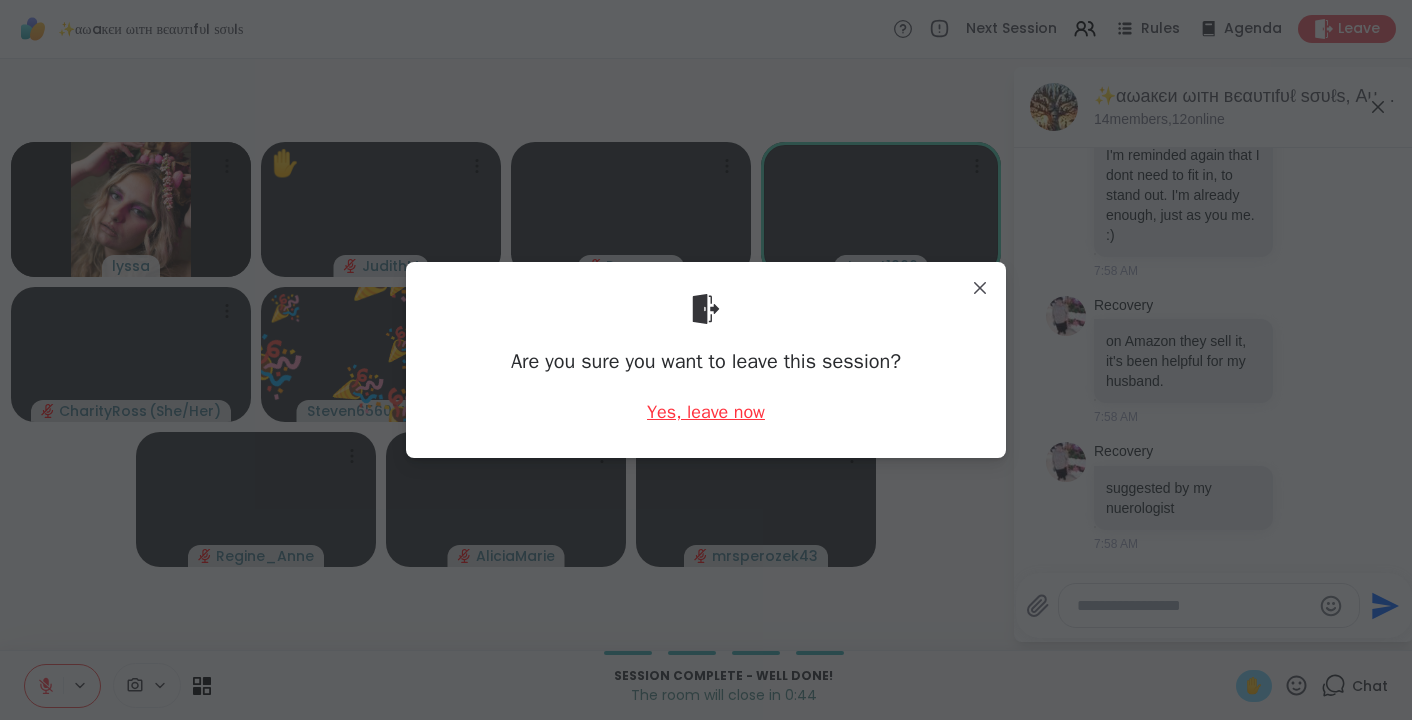 click on "Yes, leave now" at bounding box center (706, 412) 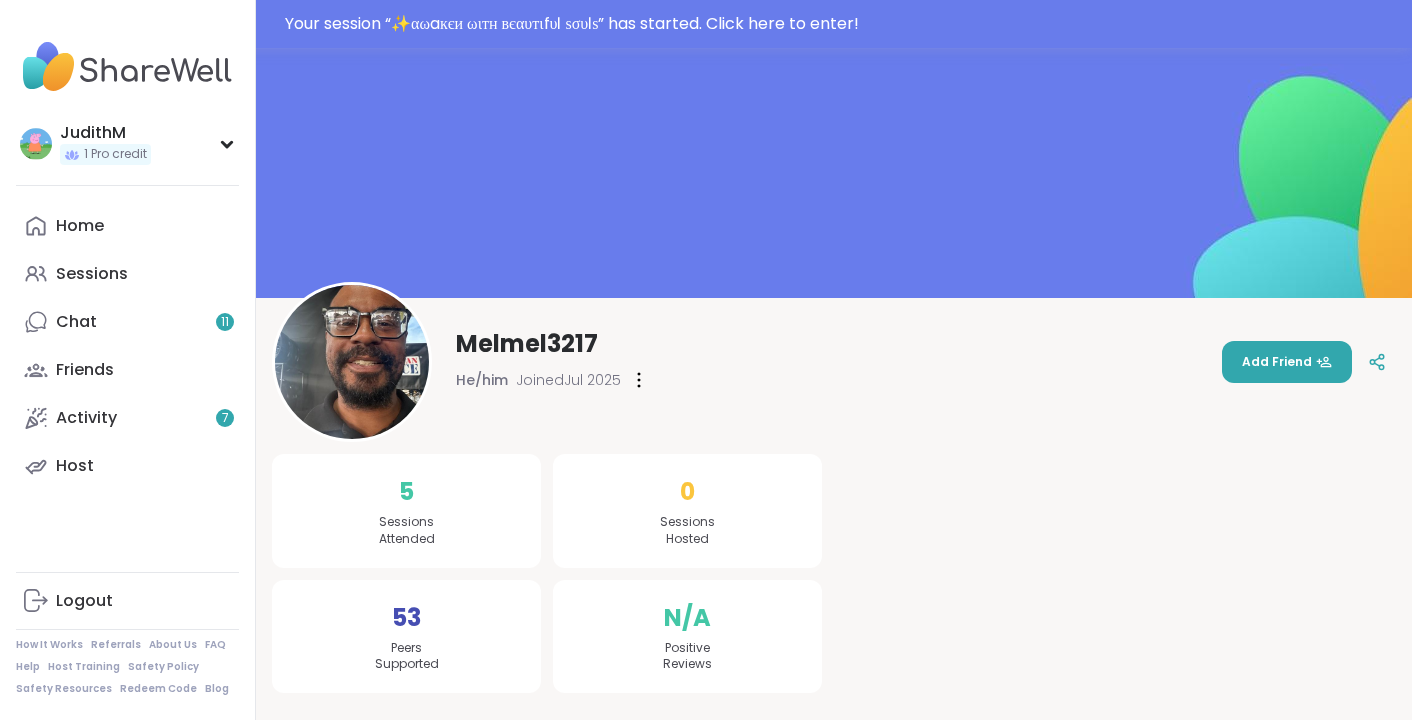 scroll, scrollTop: 148, scrollLeft: 0, axis: vertical 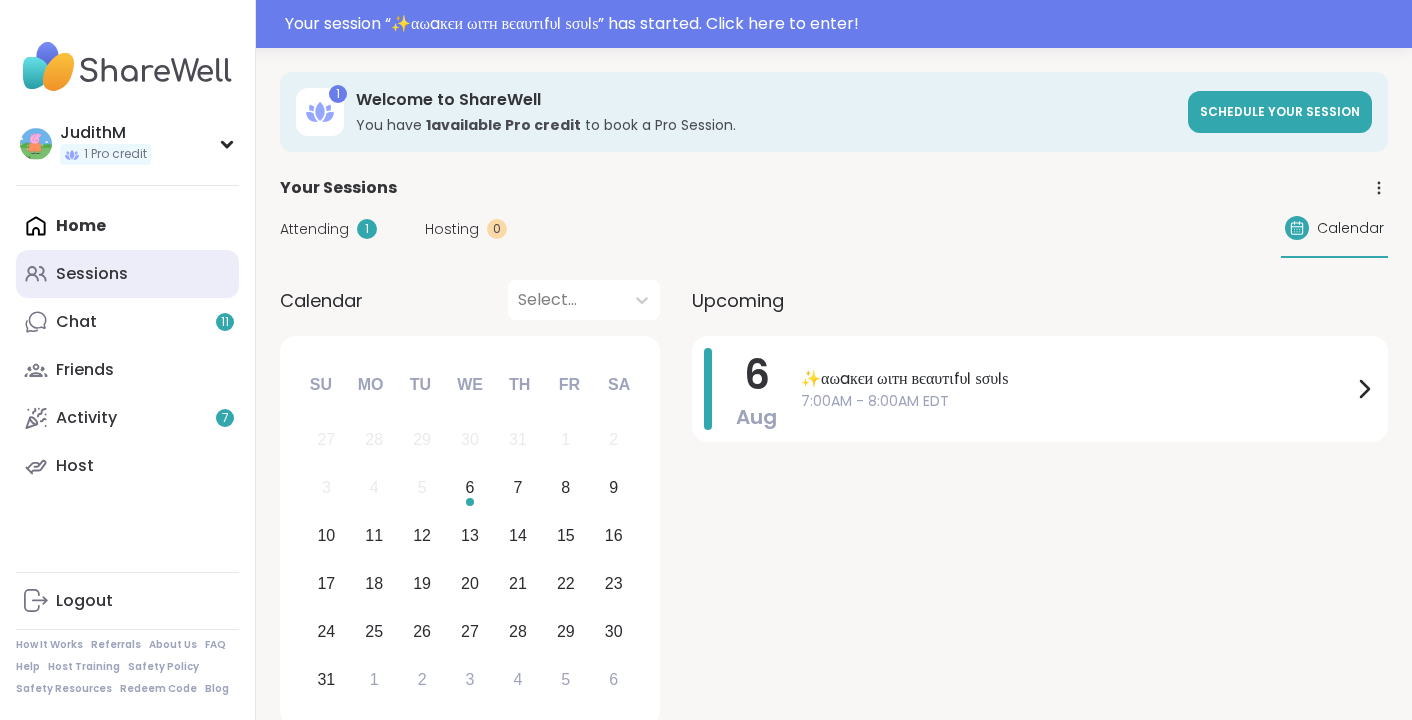 click on "Sessions" at bounding box center [92, 274] 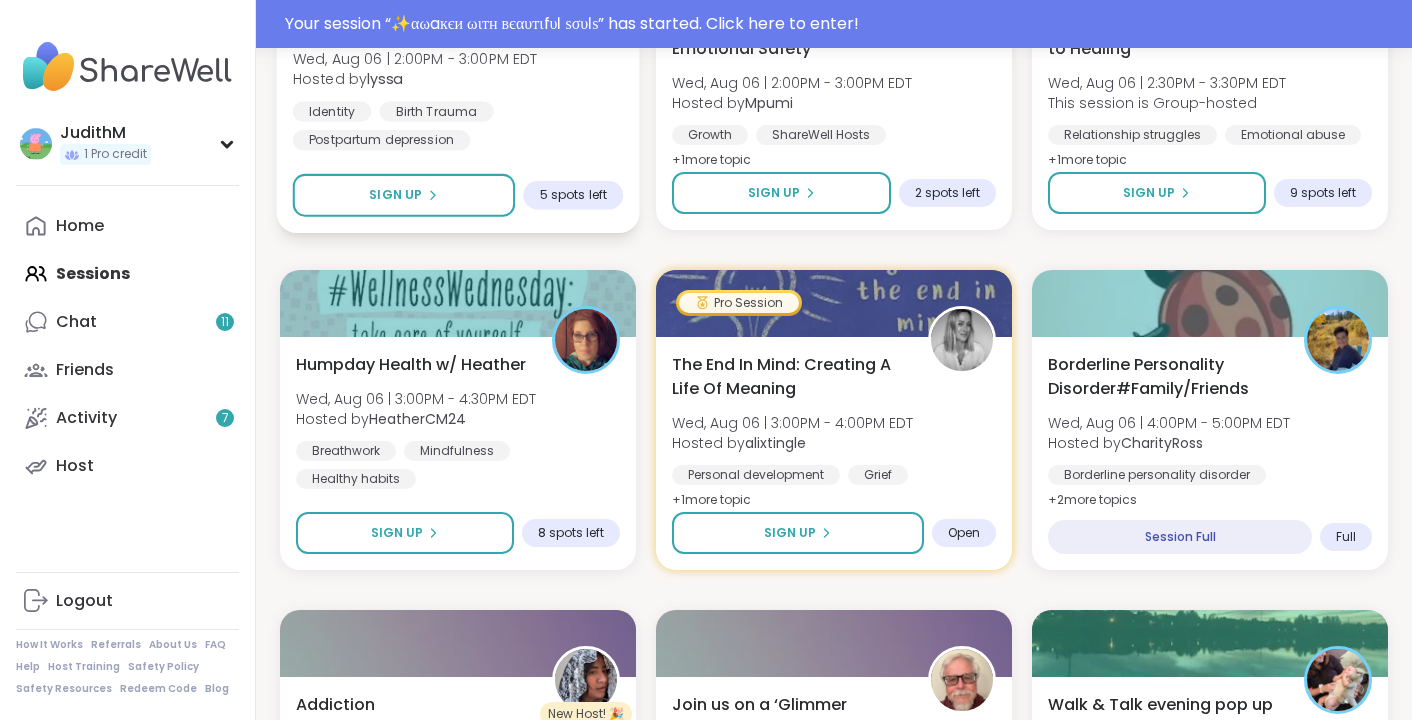 scroll, scrollTop: 2233, scrollLeft: 0, axis: vertical 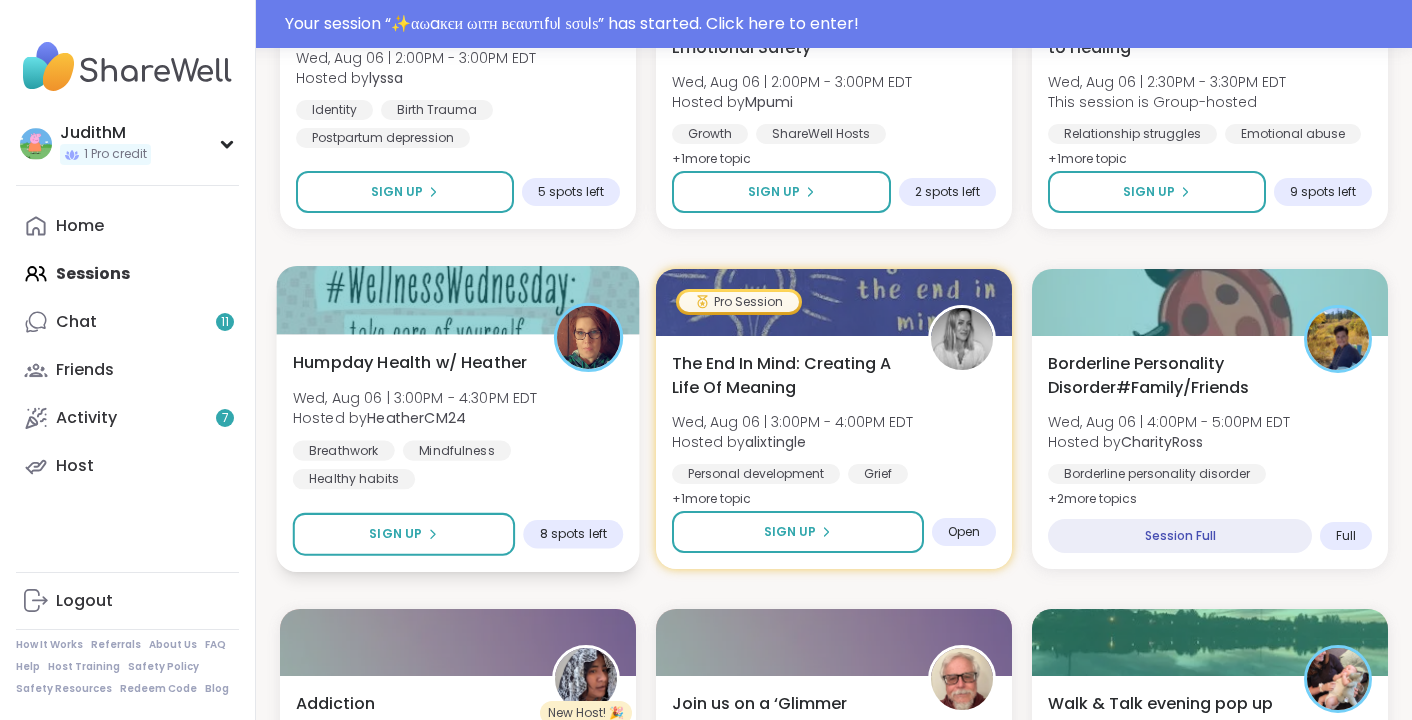 click on "Humpday Health w/ Heather" at bounding box center (410, 362) 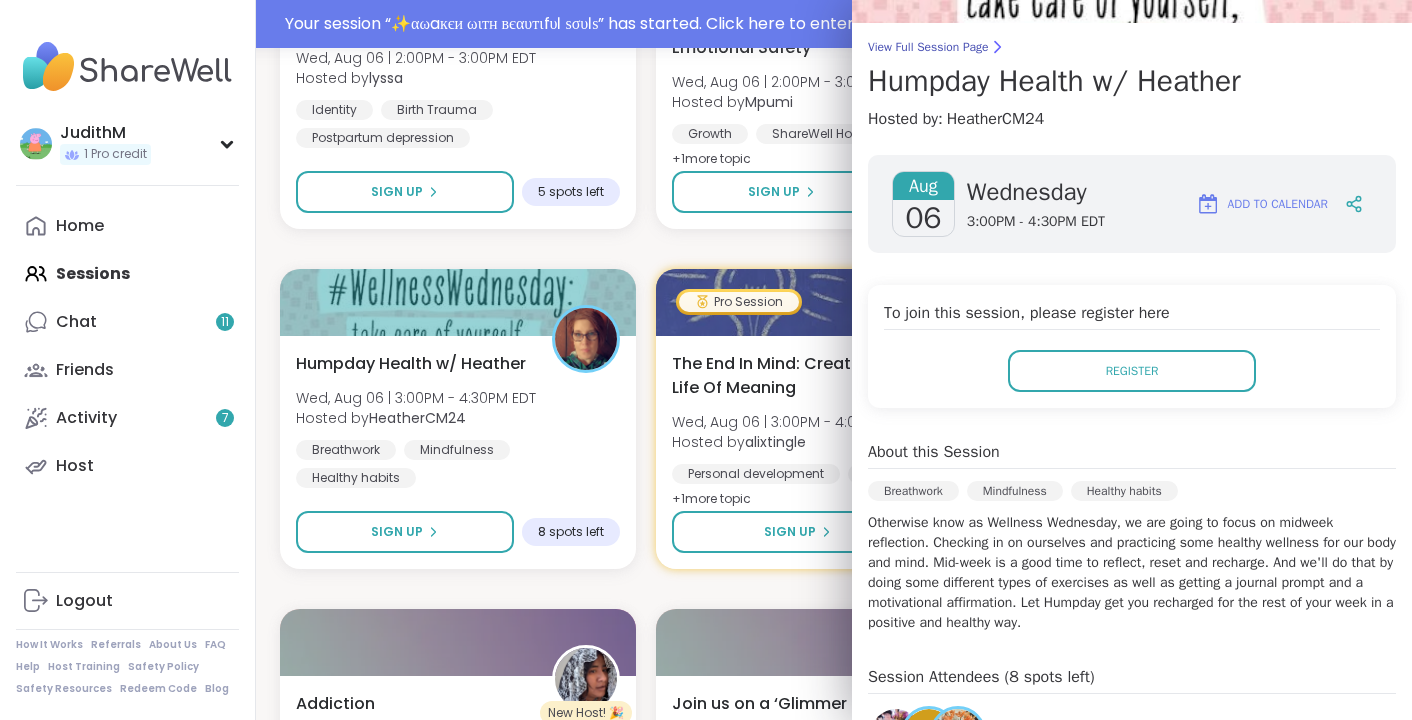 scroll, scrollTop: 0, scrollLeft: 0, axis: both 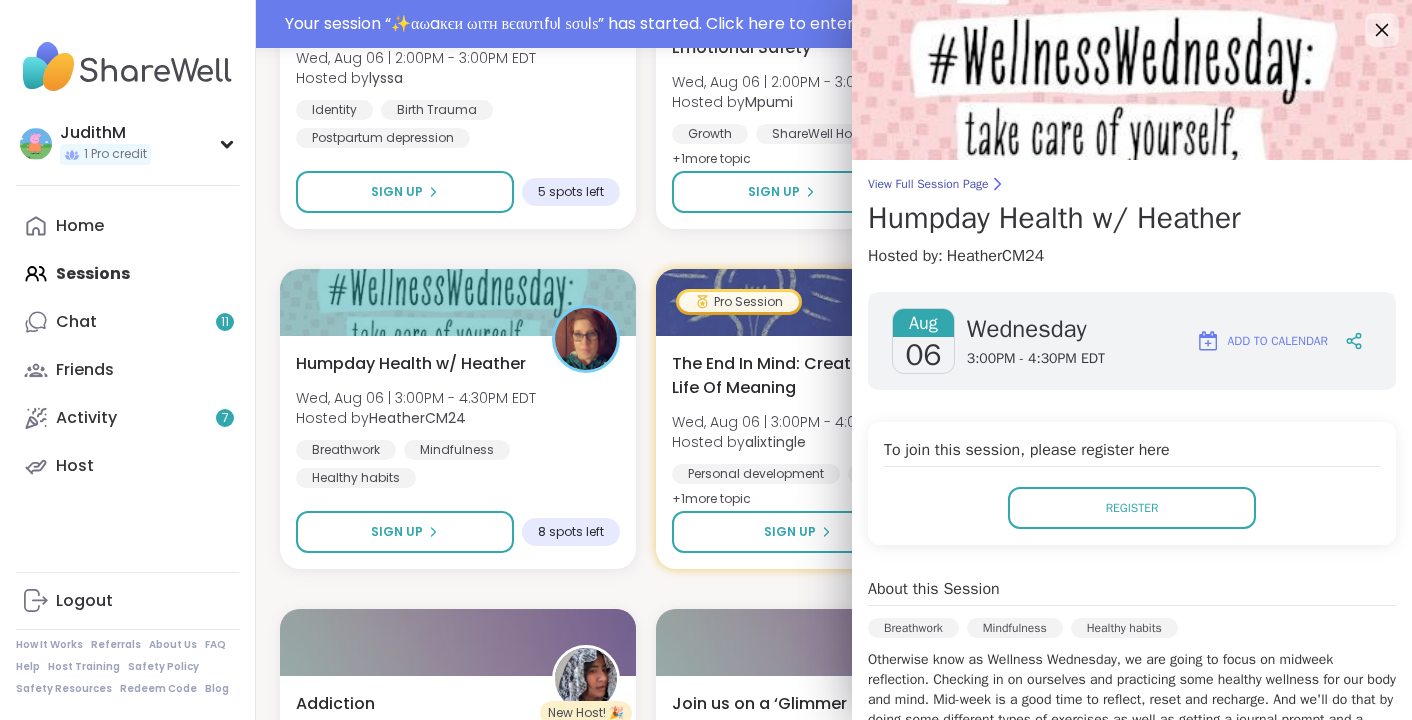 click 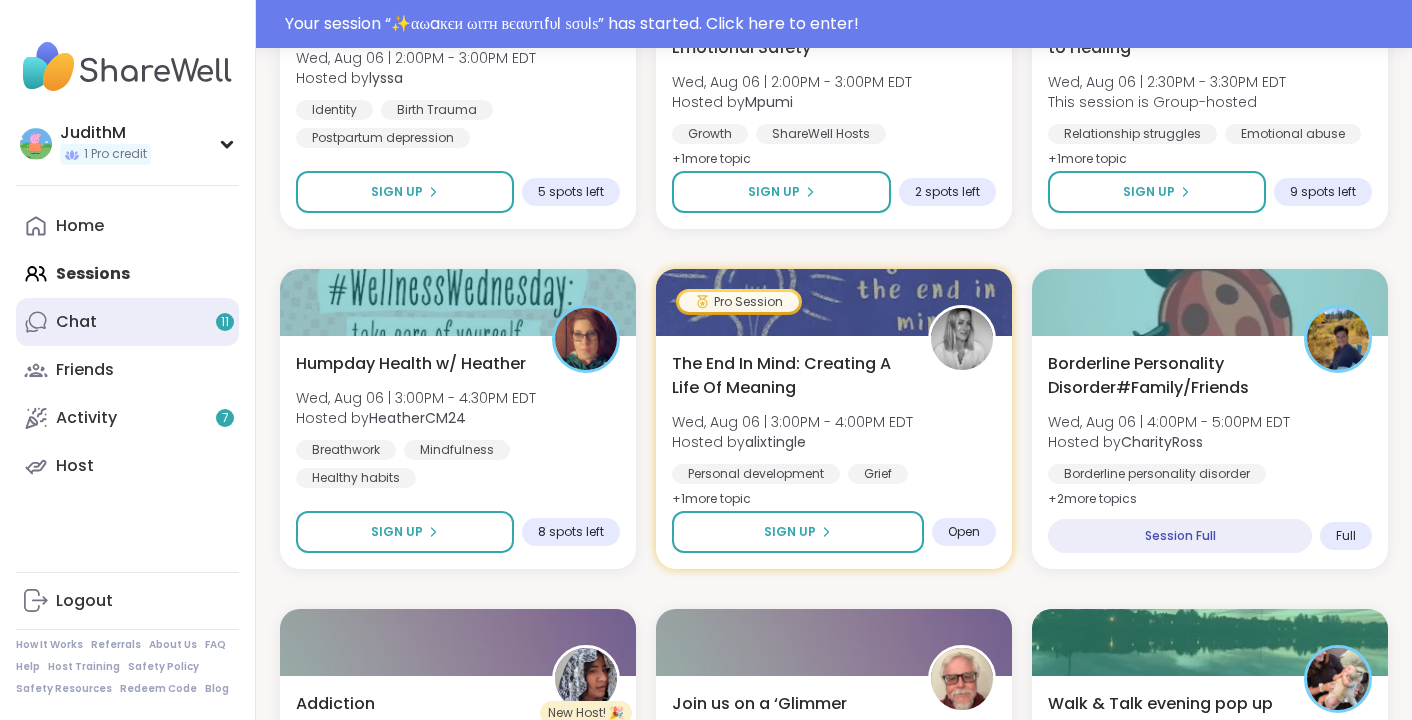 click on "Chat 11" at bounding box center [127, 322] 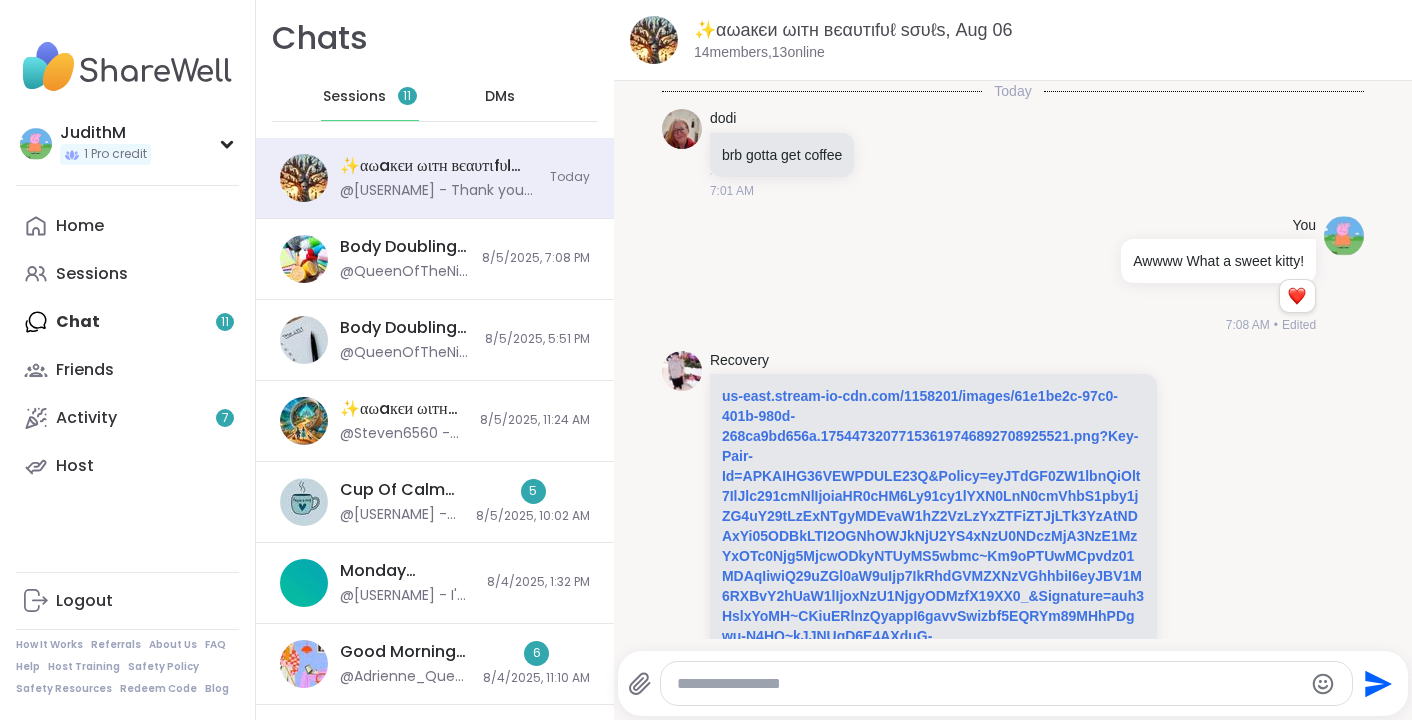 scroll, scrollTop: 1716, scrollLeft: 0, axis: vertical 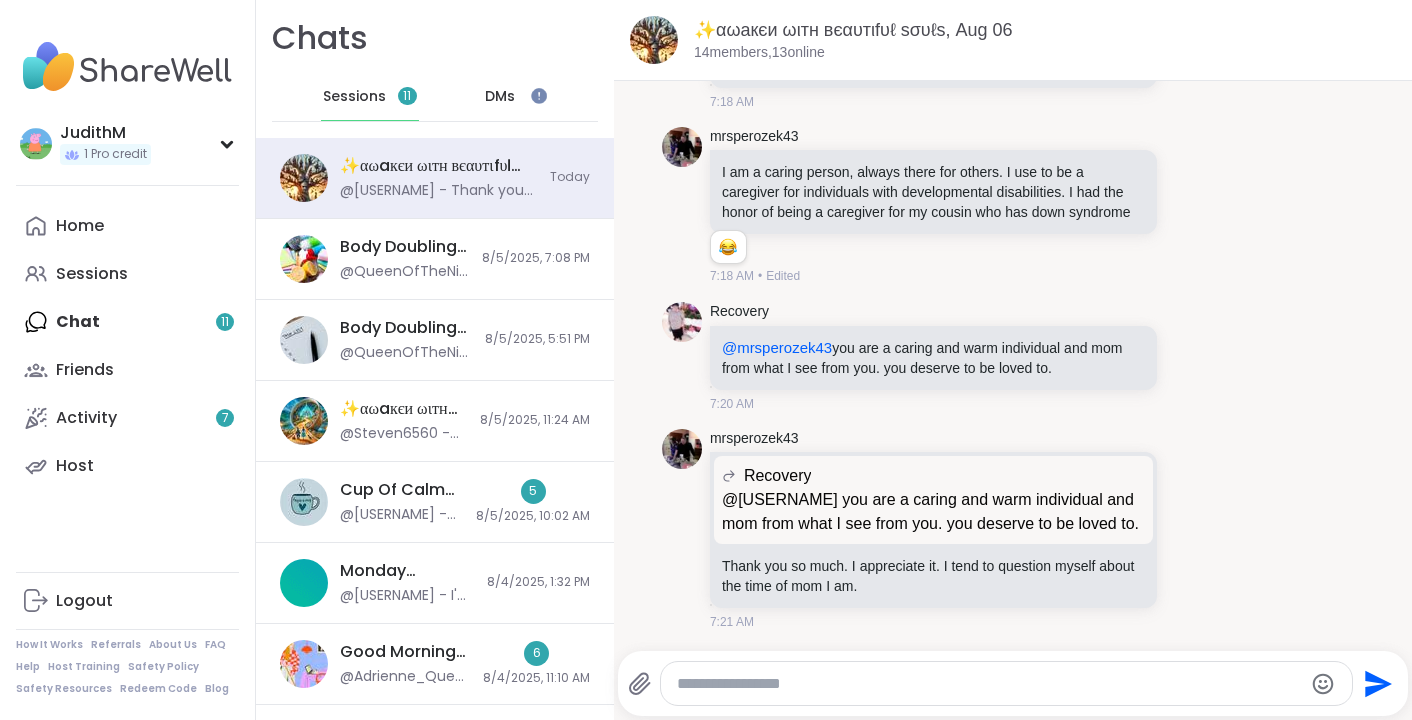 click on "DMs" at bounding box center [500, 97] 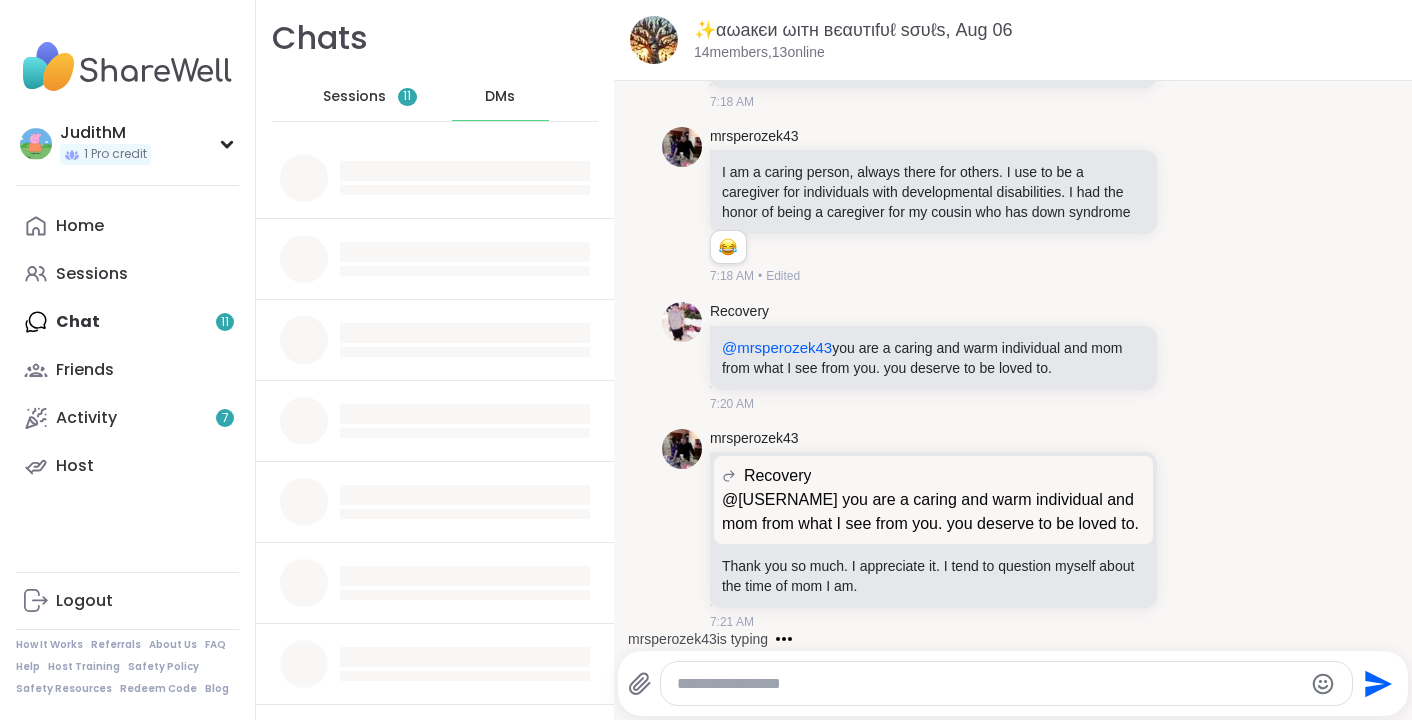 click on "DMs" at bounding box center (500, 97) 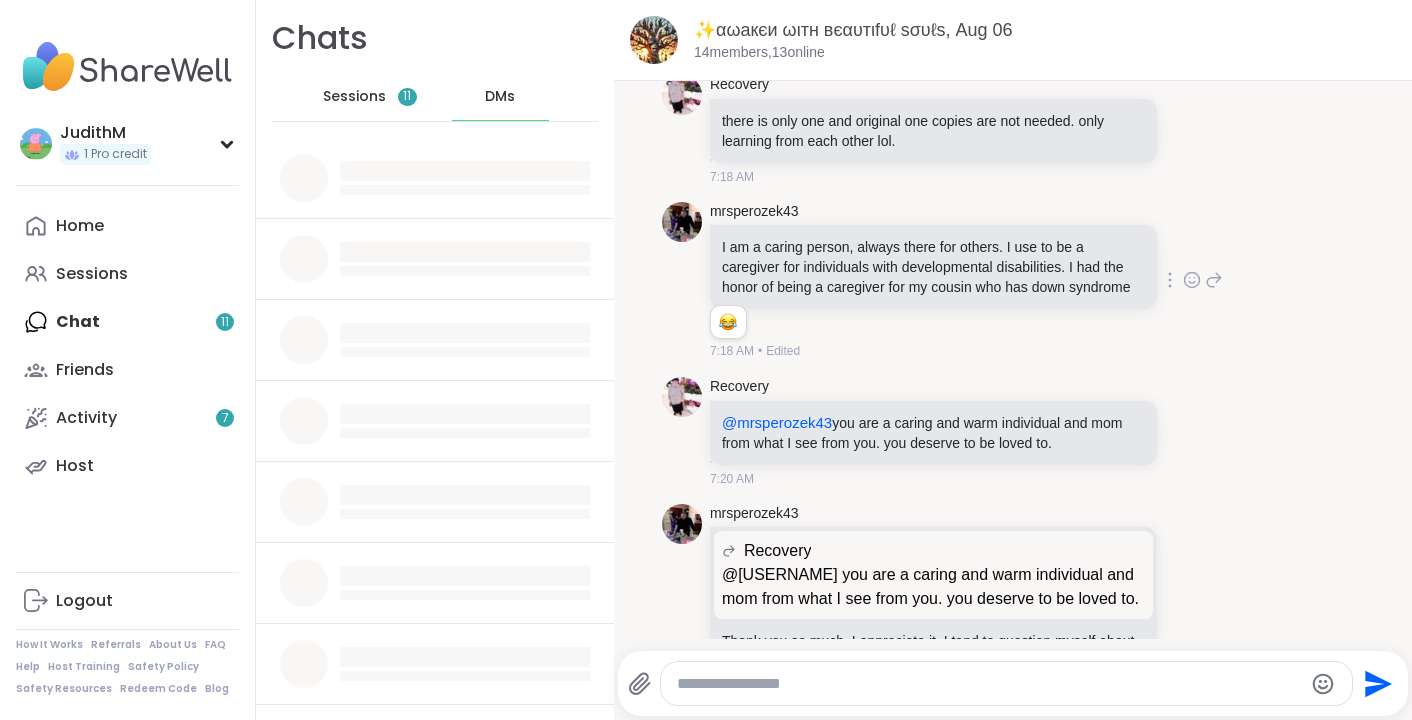 scroll, scrollTop: 1517, scrollLeft: 0, axis: vertical 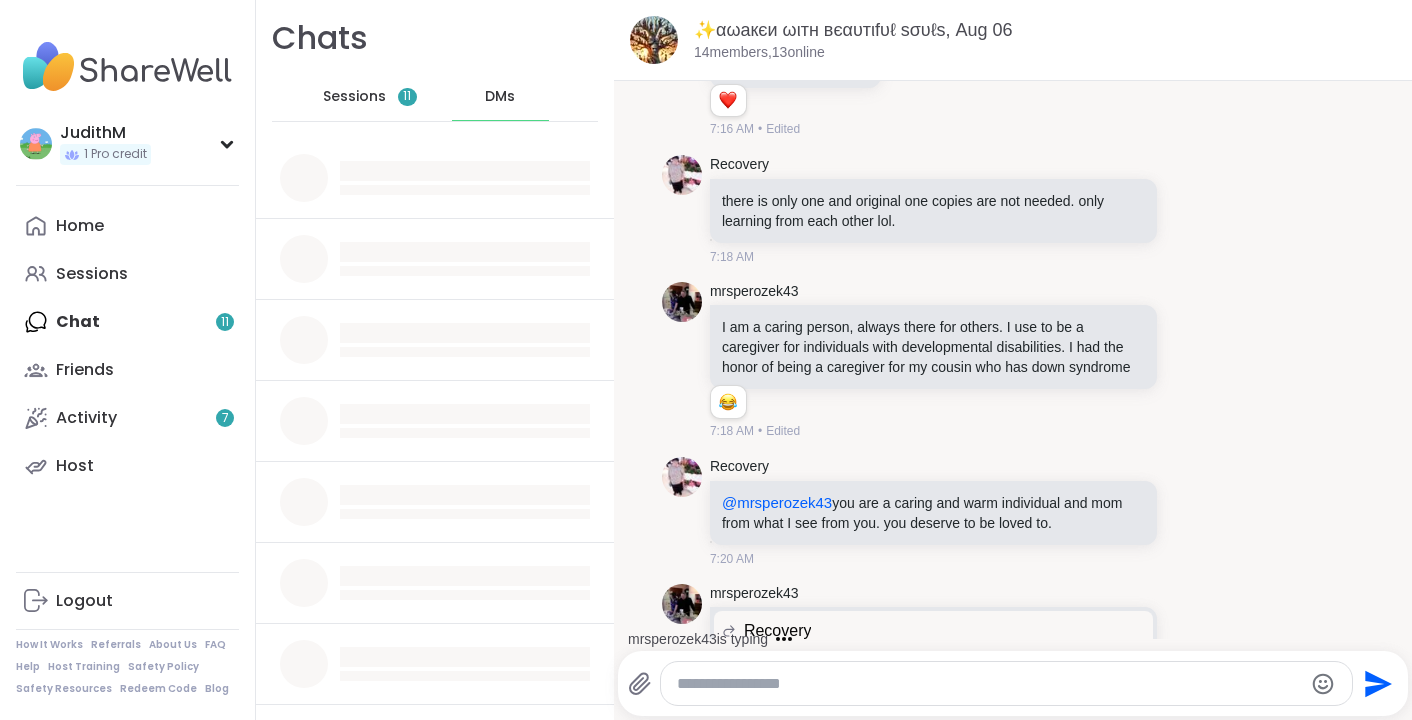 click on "Home Sessions Chat 11 Friends Activity 7 Host" at bounding box center (127, 346) 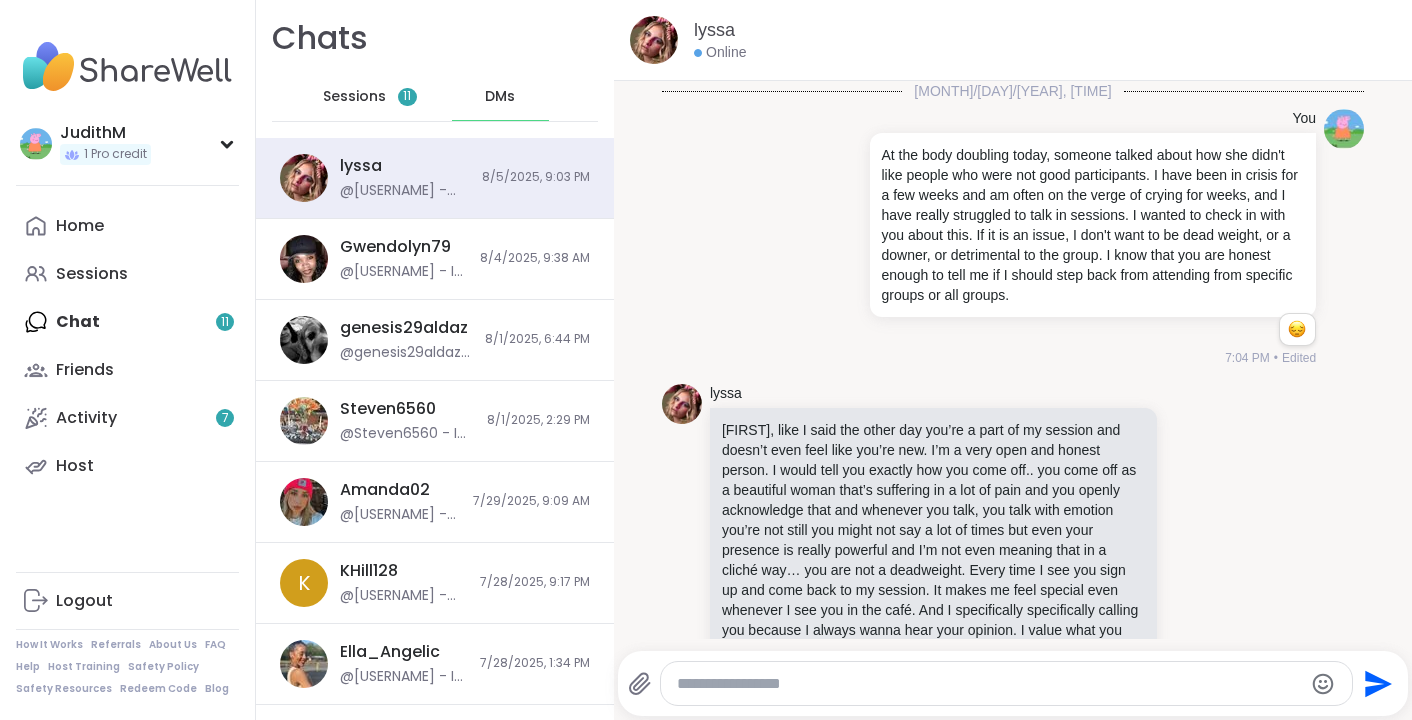 scroll, scrollTop: 250, scrollLeft: 0, axis: vertical 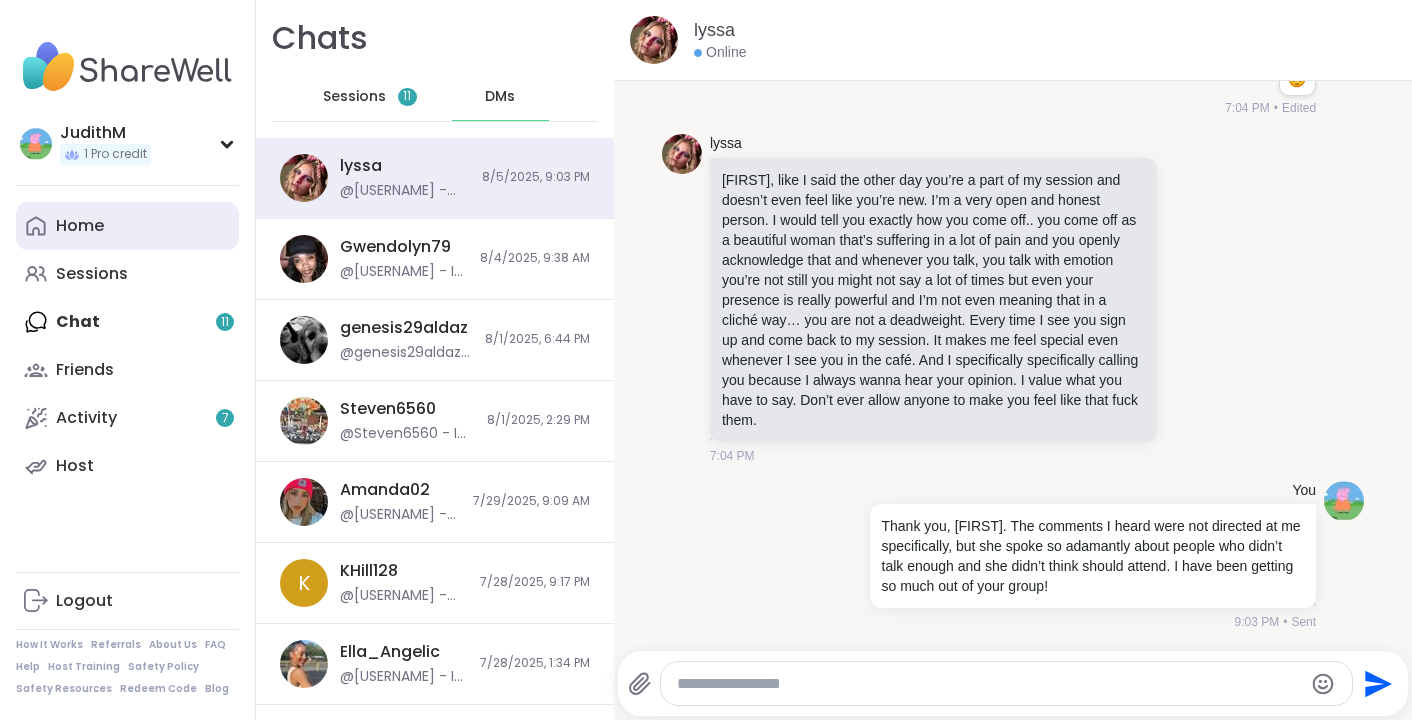 click on "Home" at bounding box center (80, 226) 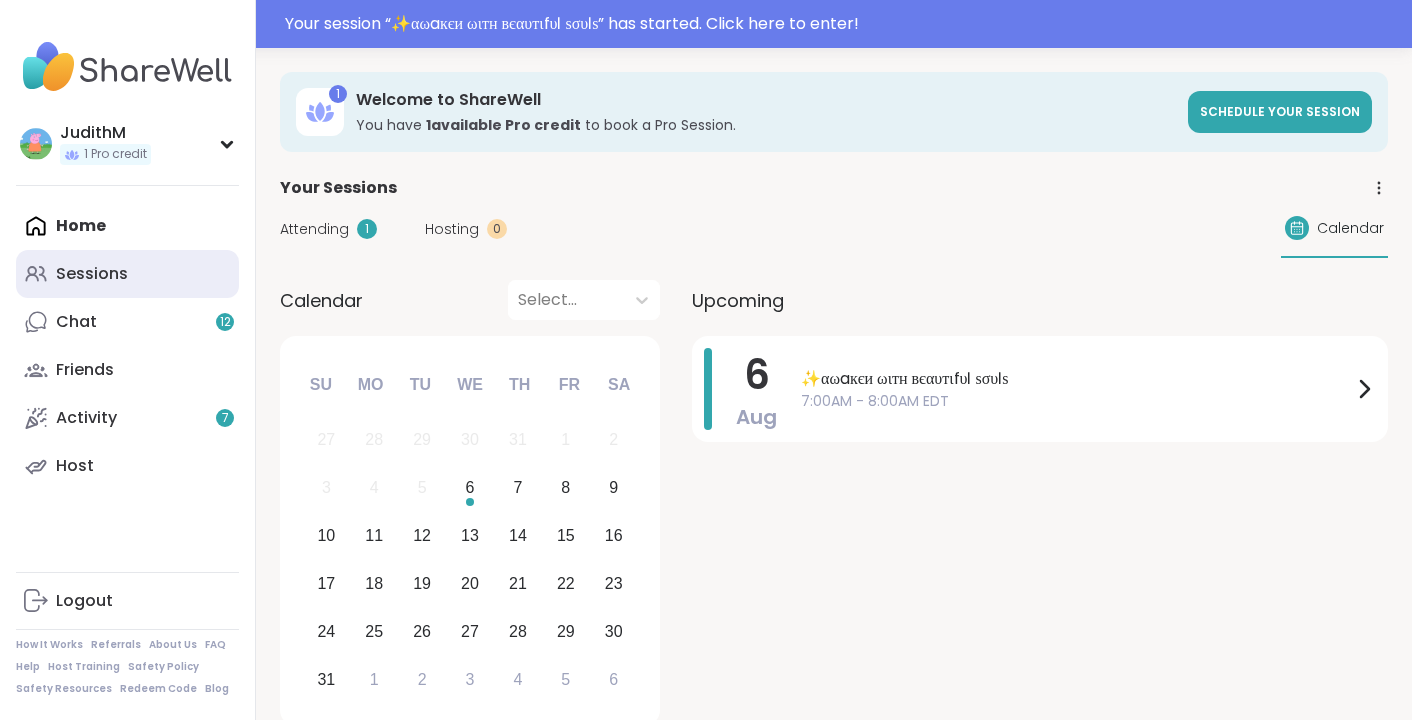 click on "Sessions" at bounding box center [92, 274] 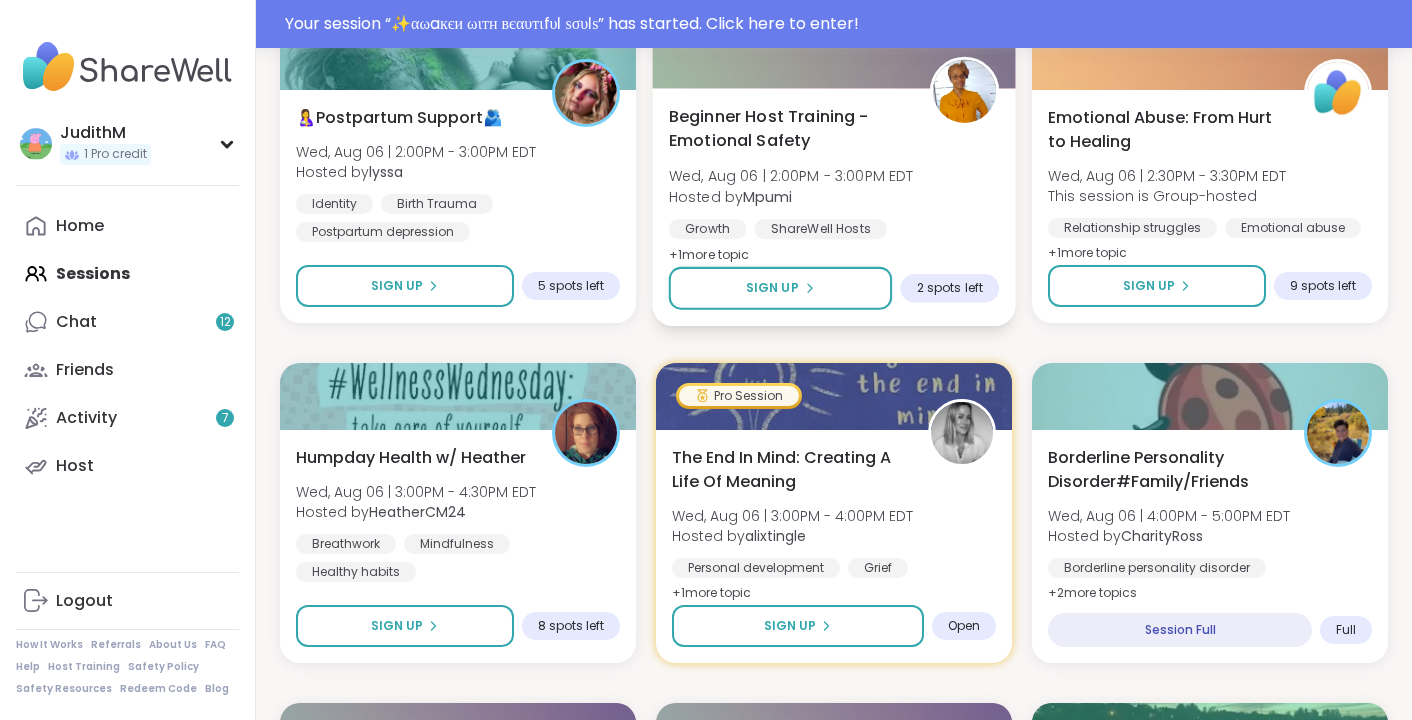 scroll, scrollTop: 2141, scrollLeft: 0, axis: vertical 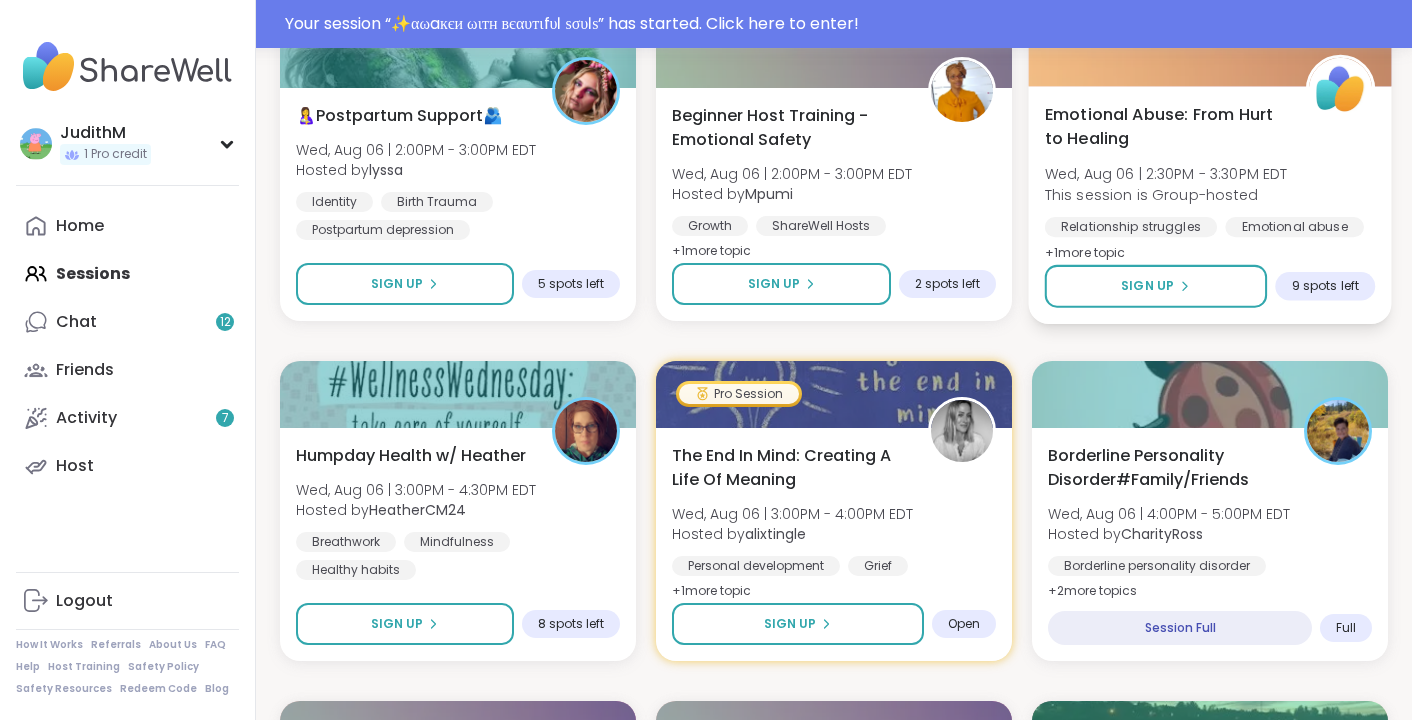 click on "Emotional Abuse: From Hurt to Healing" at bounding box center [1164, 126] 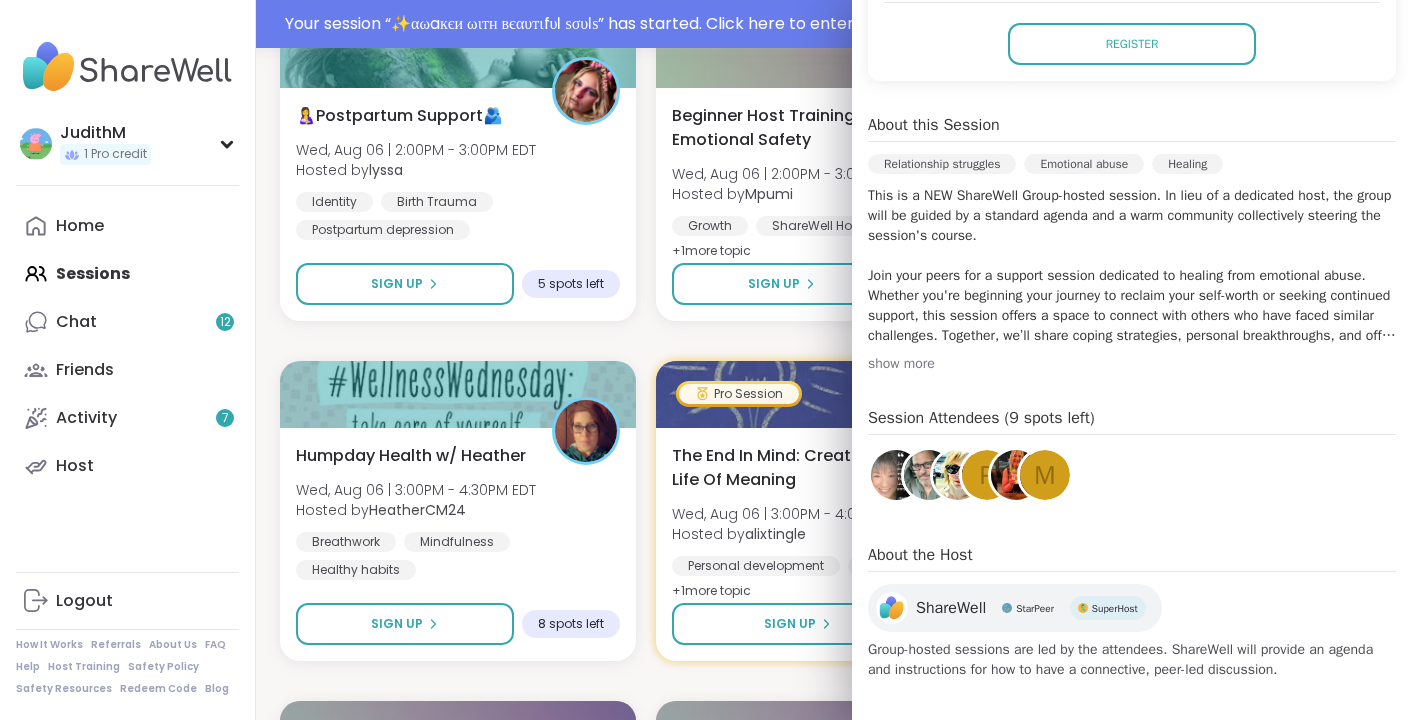 scroll, scrollTop: 472, scrollLeft: 0, axis: vertical 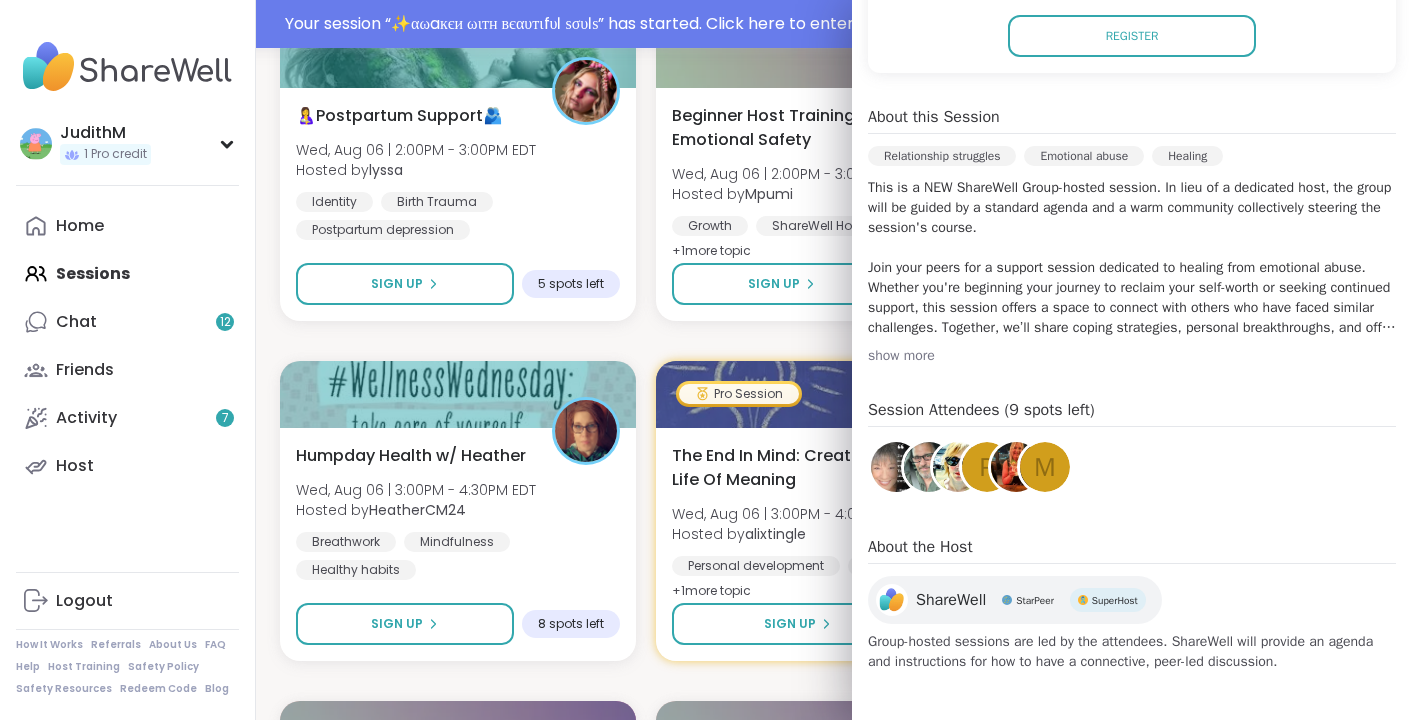 click on "show more" at bounding box center (1132, 356) 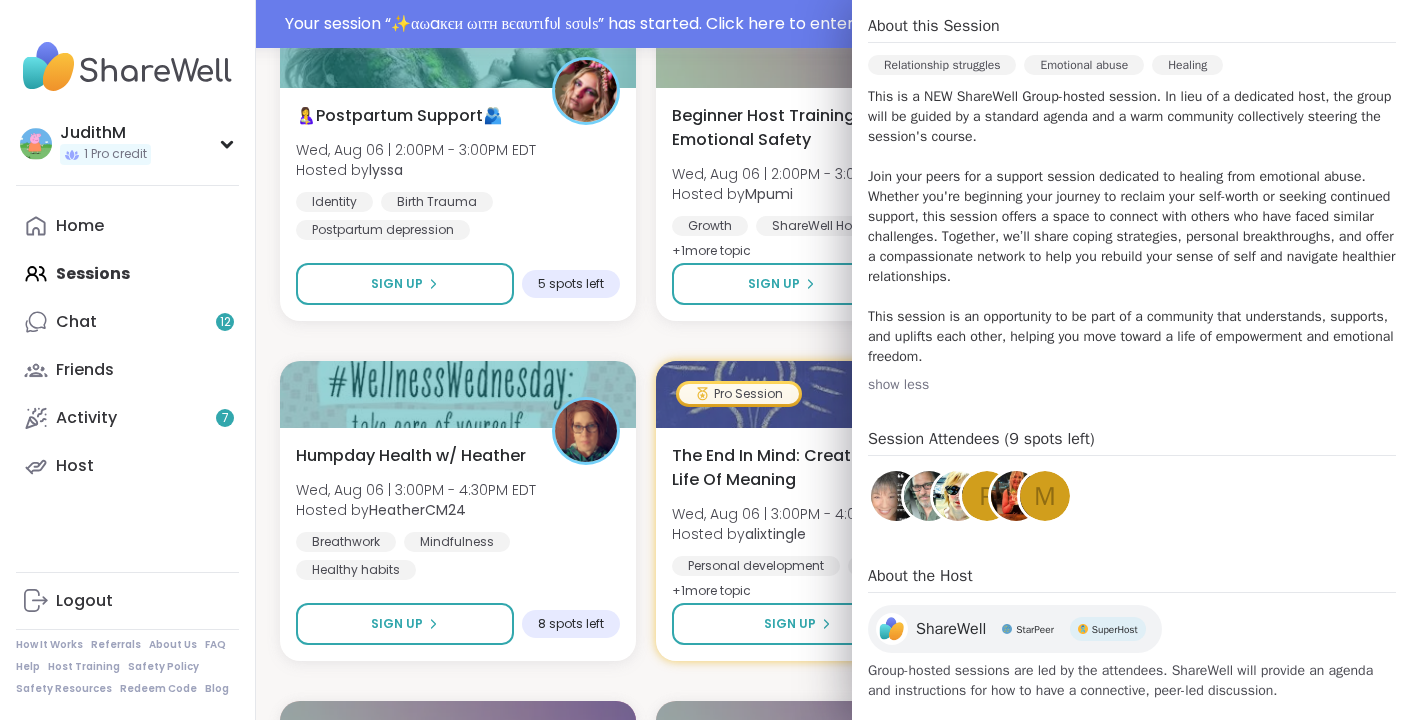 scroll, scrollTop: 592, scrollLeft: 0, axis: vertical 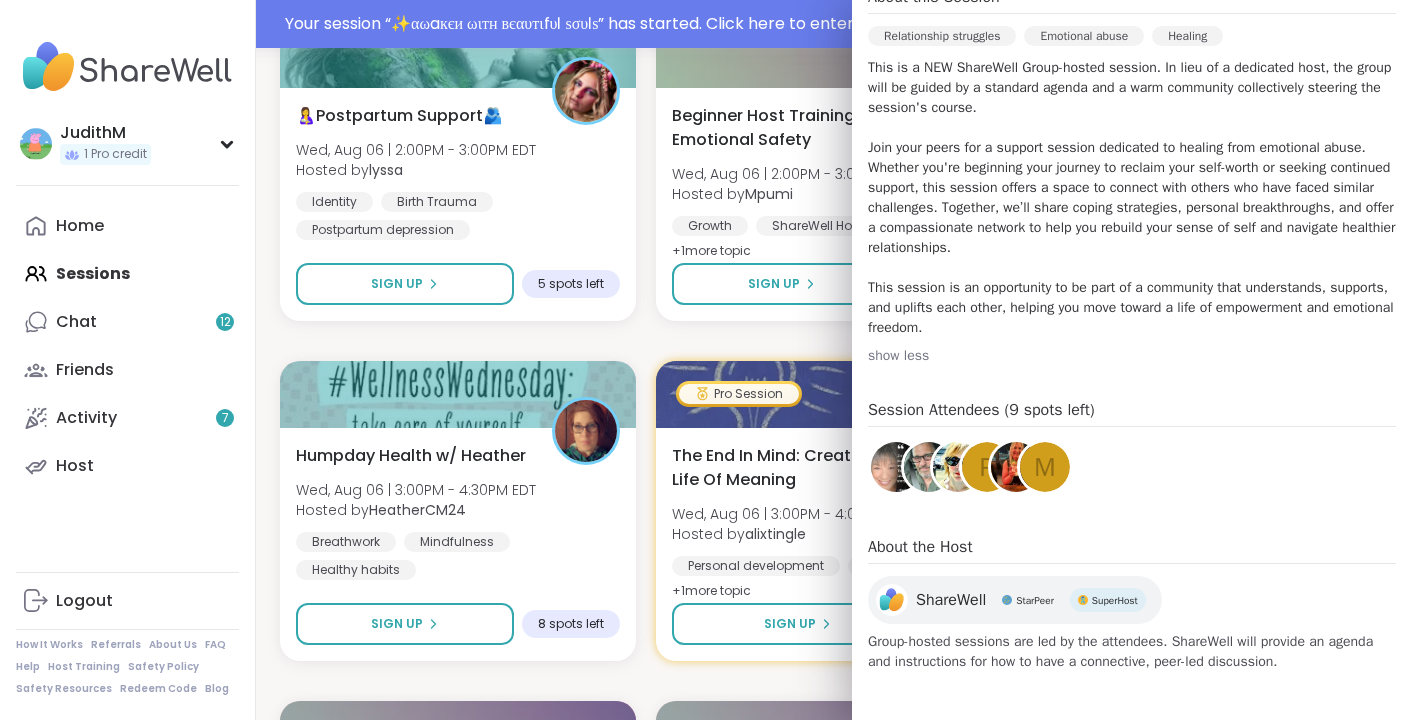click at bounding box center [896, 467] 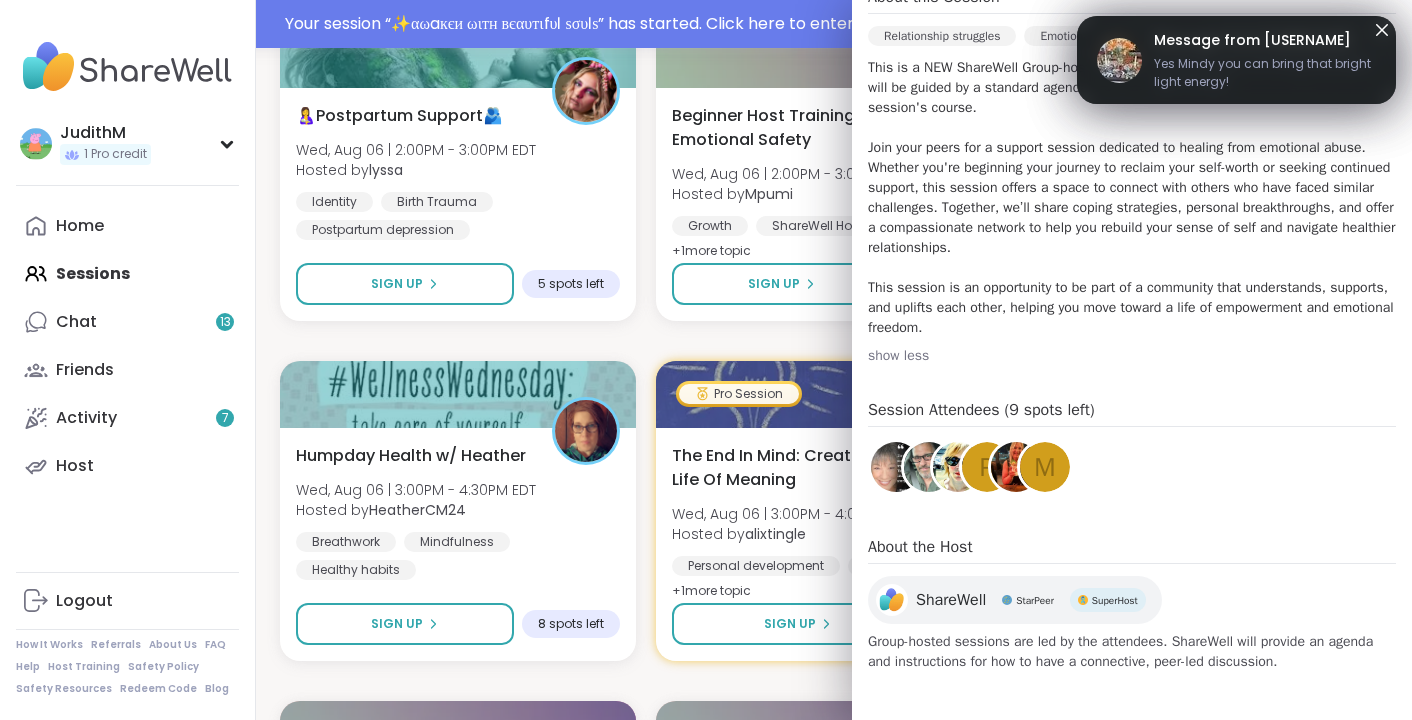 click at bounding box center [958, 467] 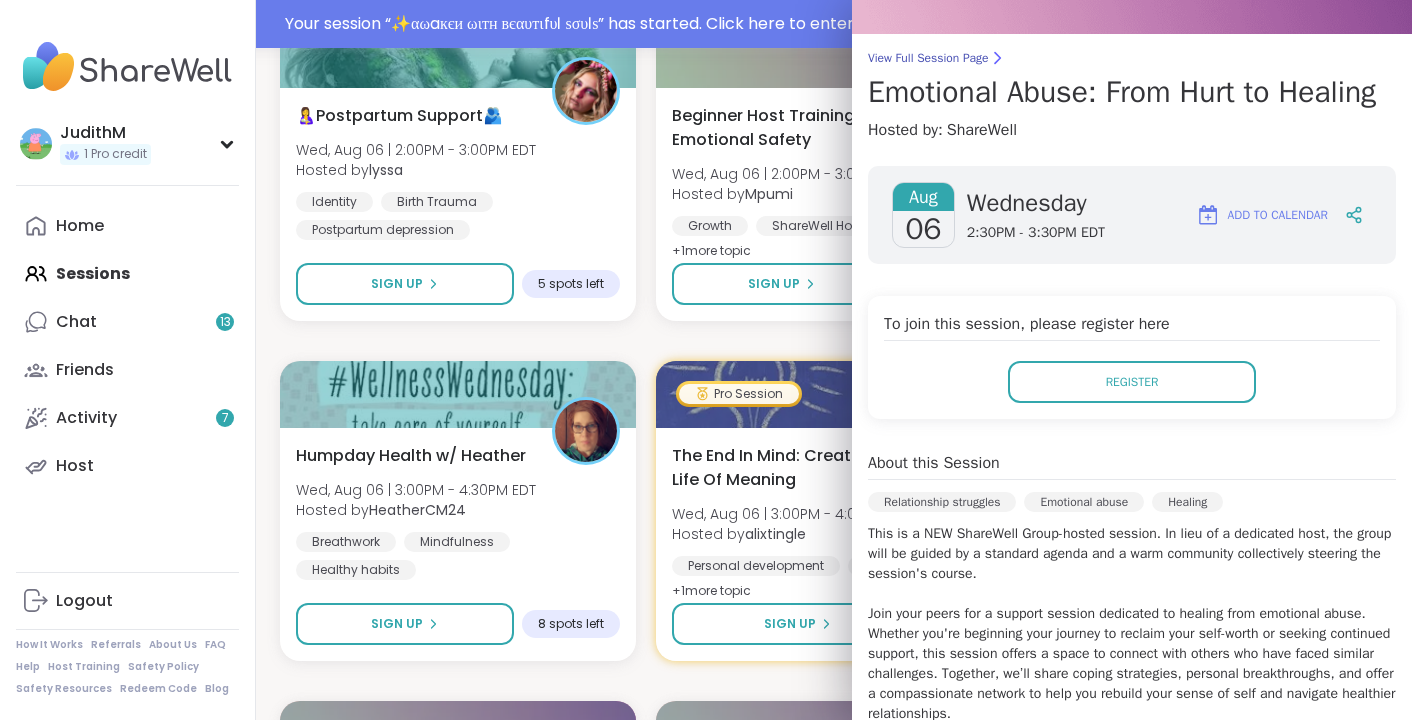 scroll, scrollTop: 0, scrollLeft: 0, axis: both 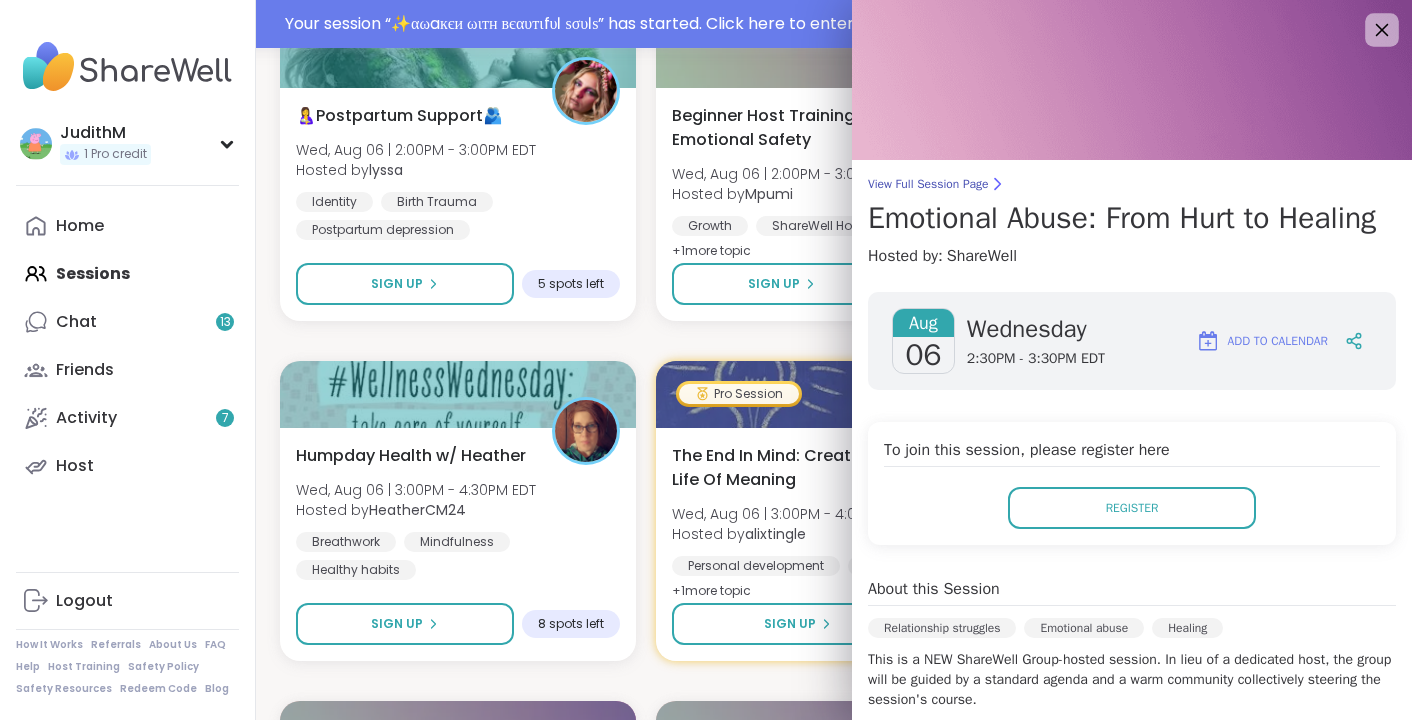 click 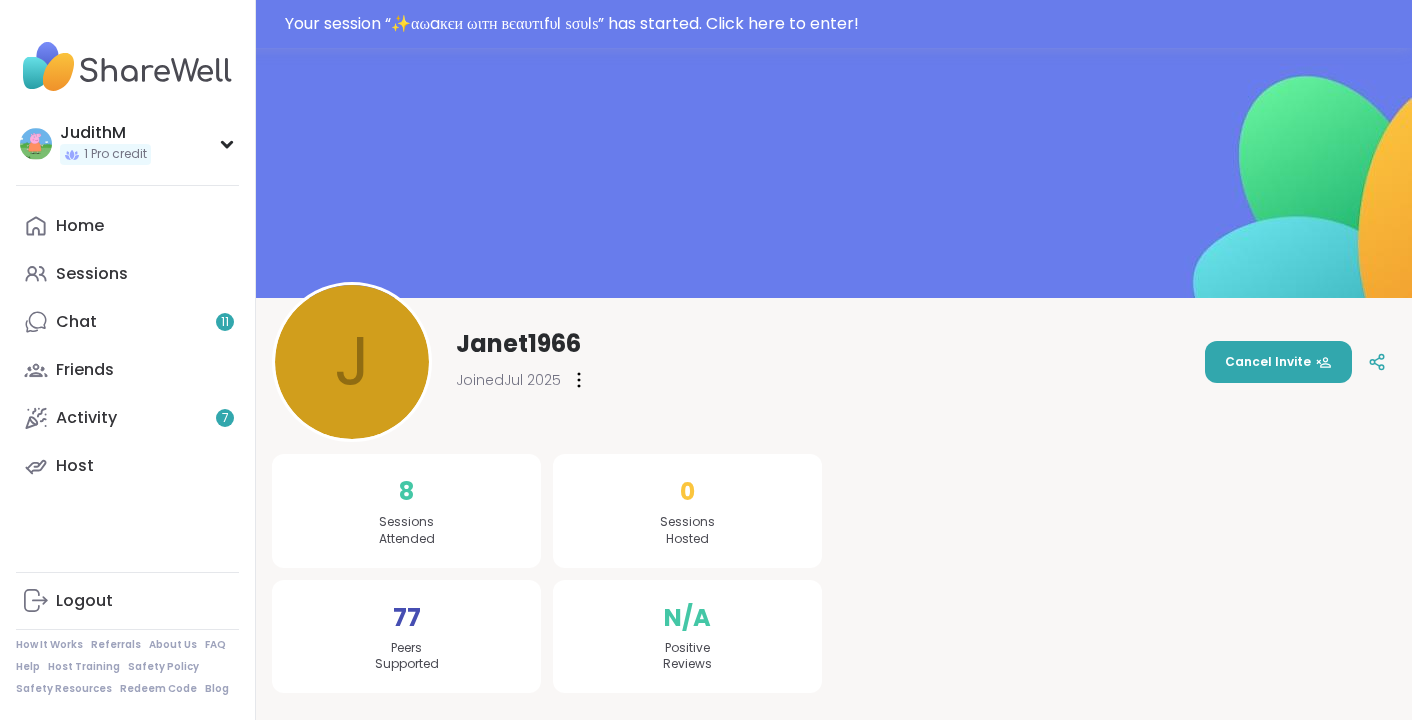 scroll, scrollTop: 0, scrollLeft: 0, axis: both 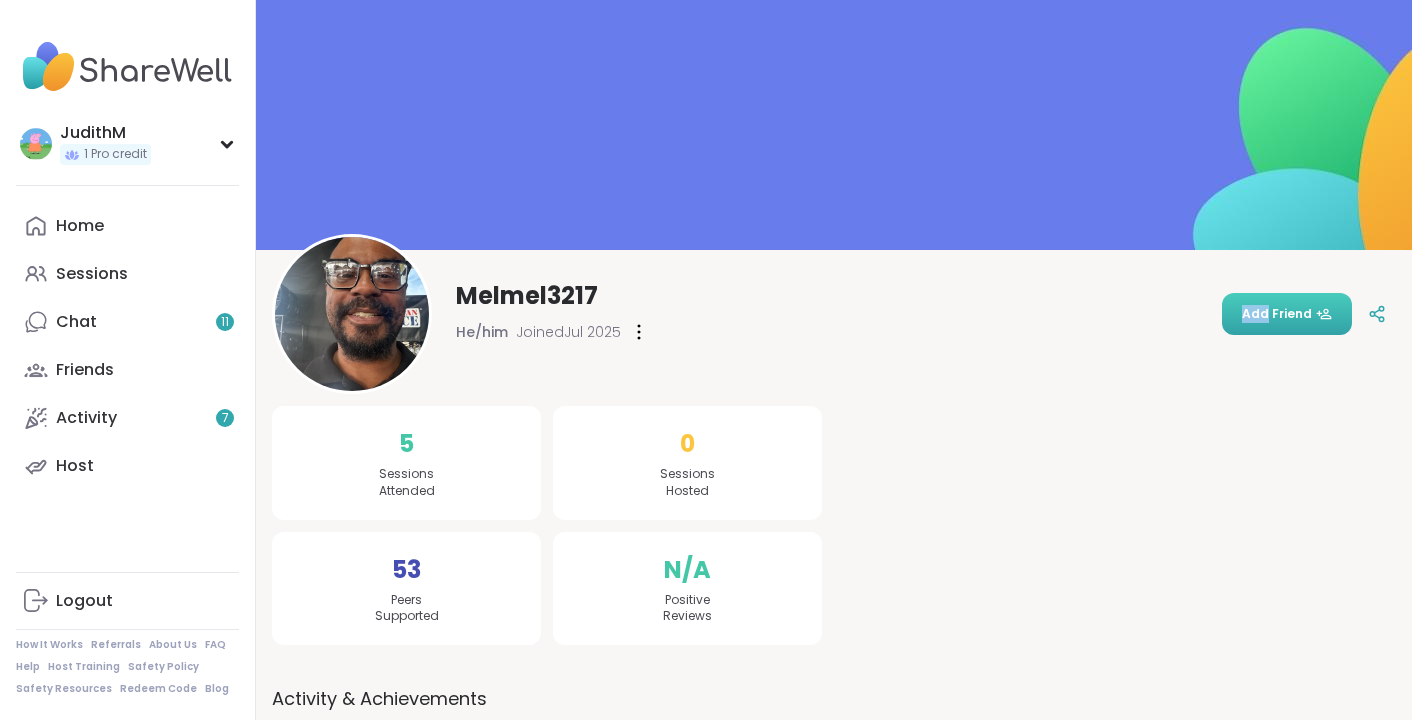 click on "Add Friend" at bounding box center (1287, 314) 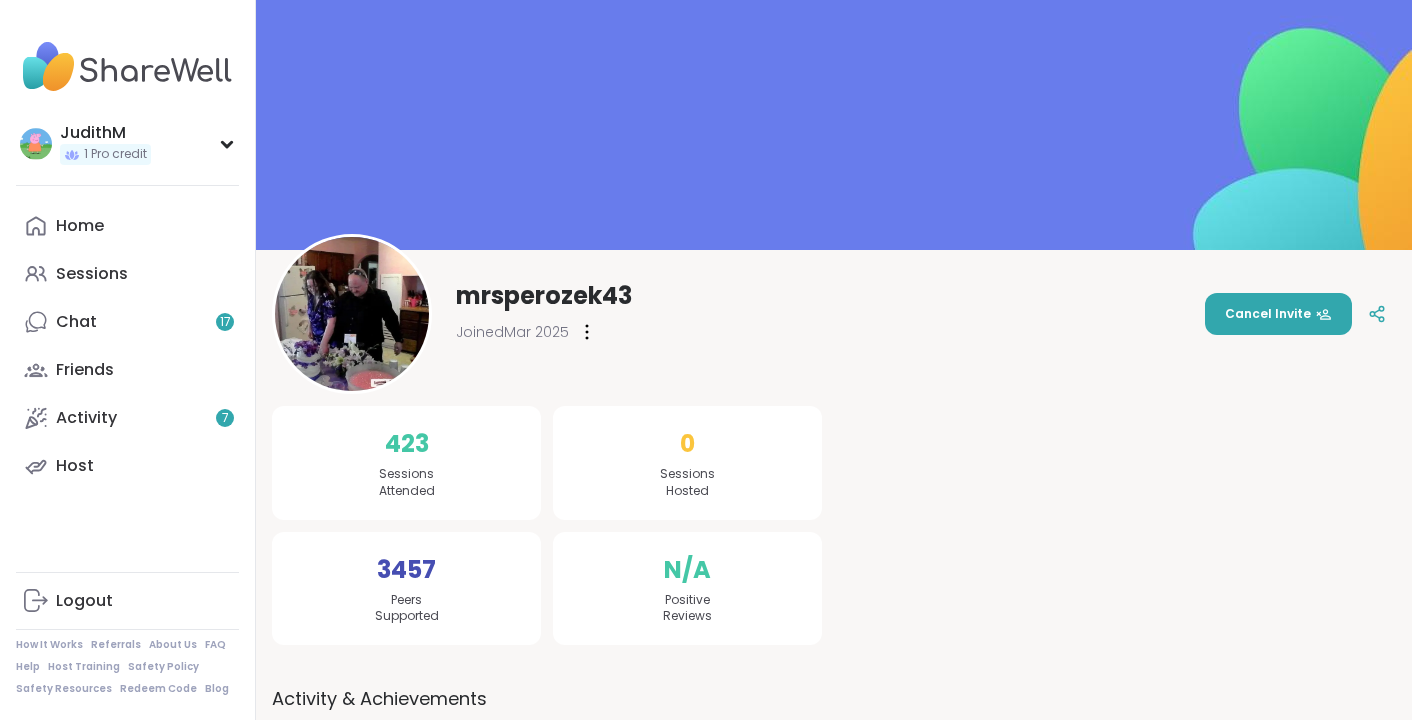 scroll, scrollTop: 0, scrollLeft: 0, axis: both 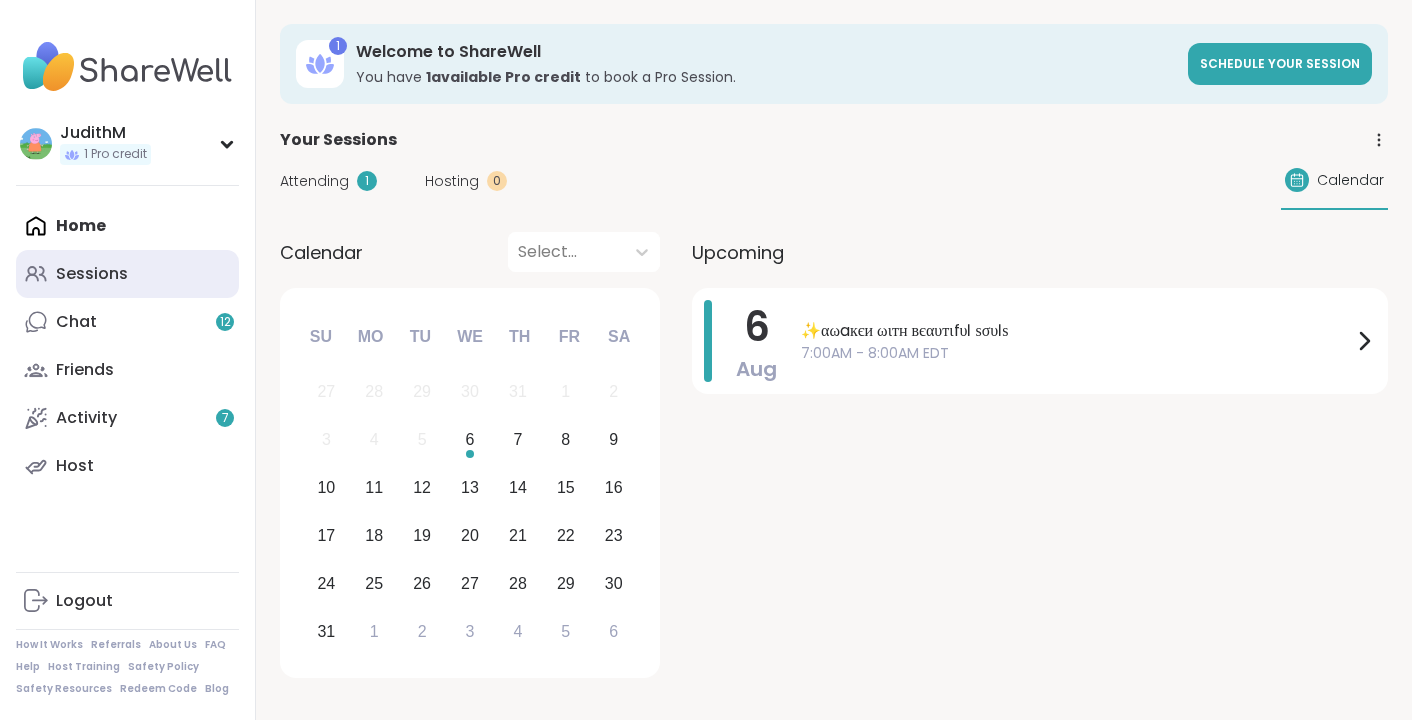 click on "Sessions" at bounding box center (92, 274) 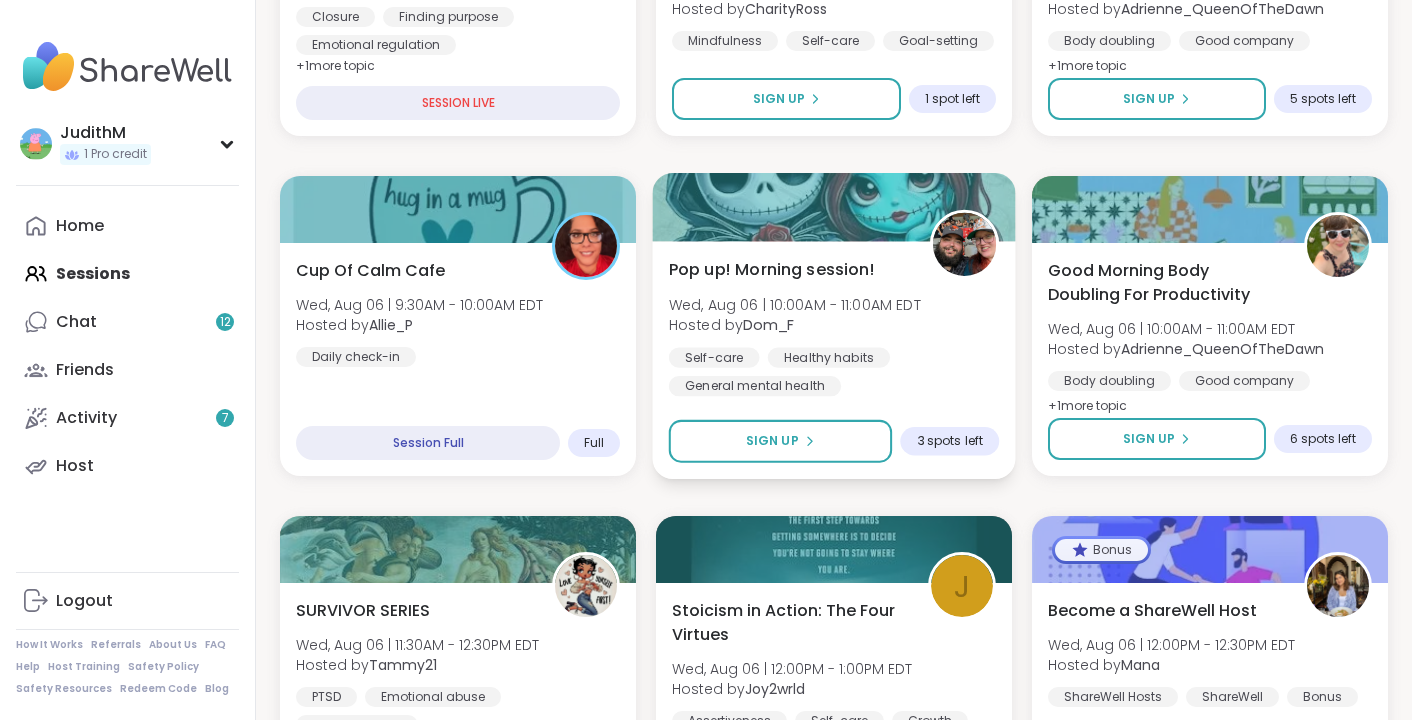 scroll, scrollTop: 582, scrollLeft: 0, axis: vertical 